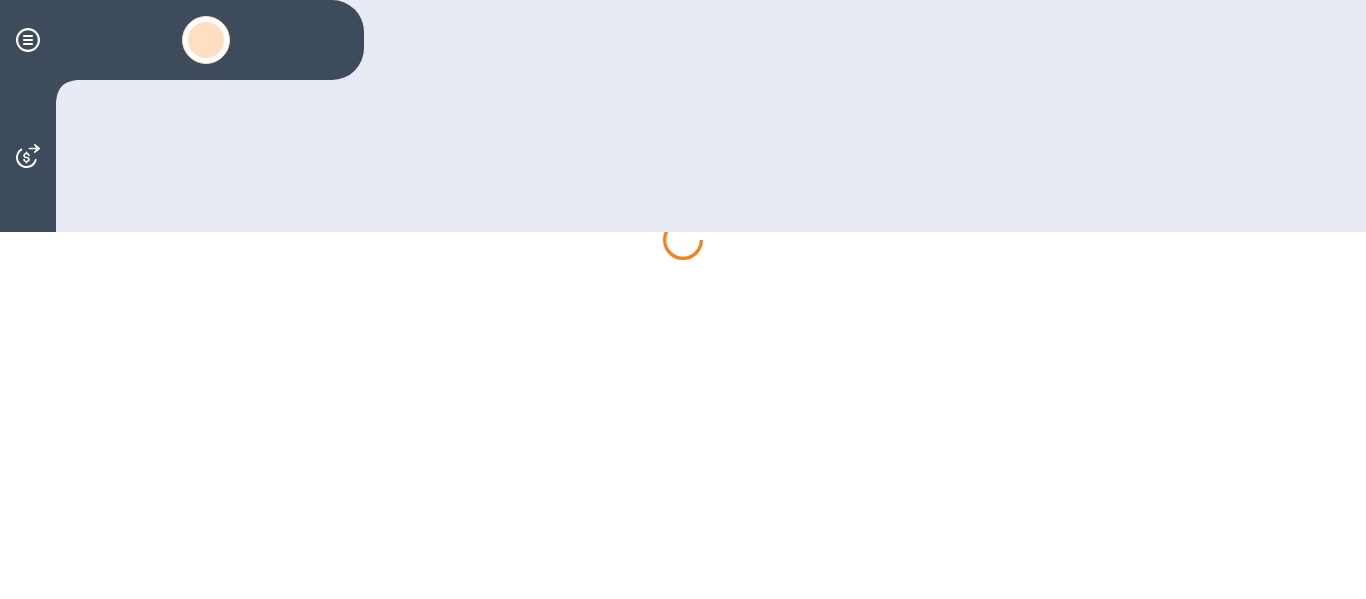 scroll, scrollTop: 0, scrollLeft: 0, axis: both 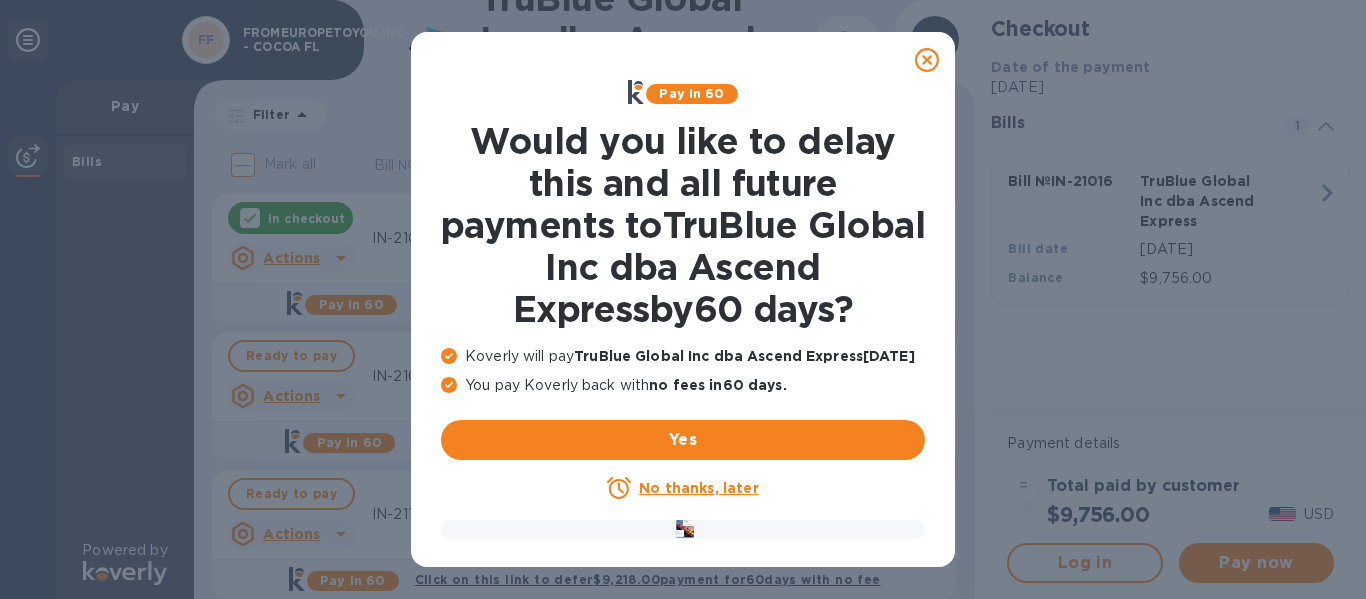 click on "No thanks, later" at bounding box center (698, 488) 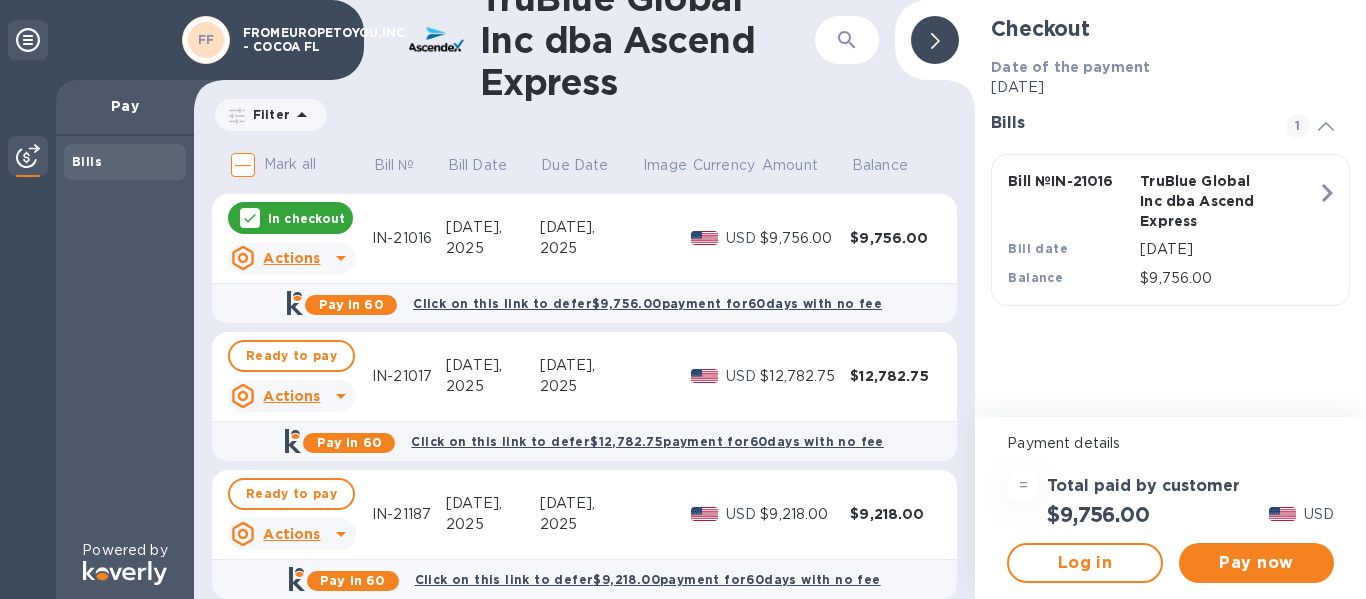 click on "In checkout" at bounding box center [306, 218] 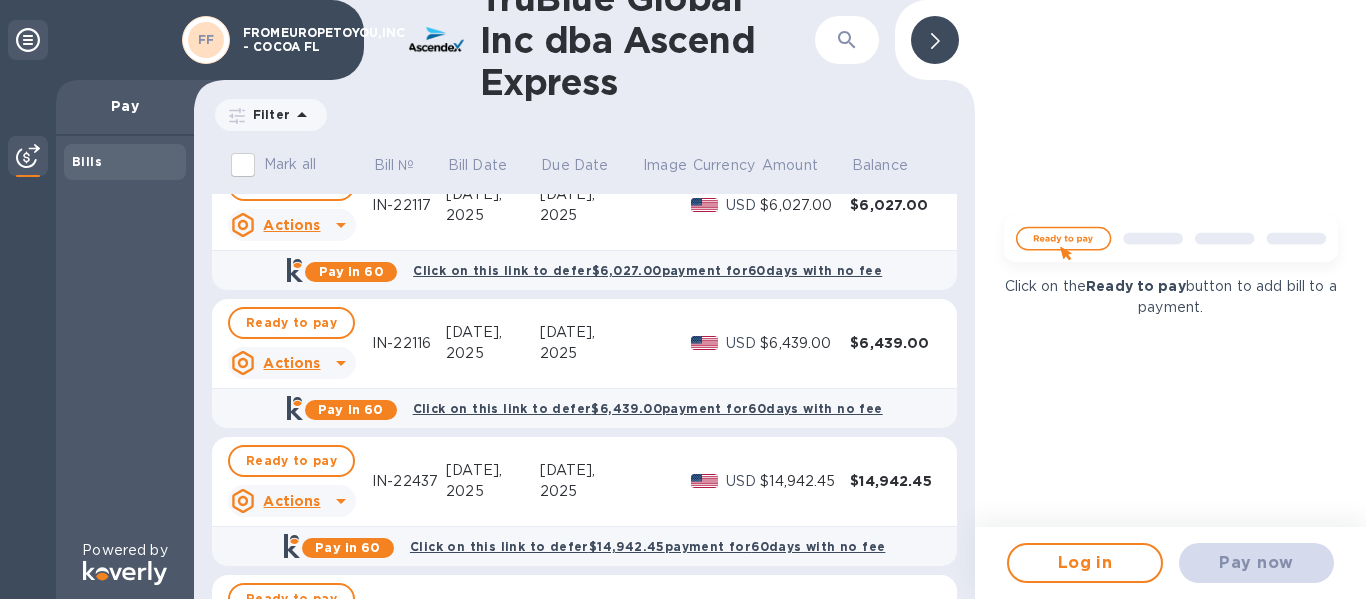 scroll, scrollTop: 1157, scrollLeft: 0, axis: vertical 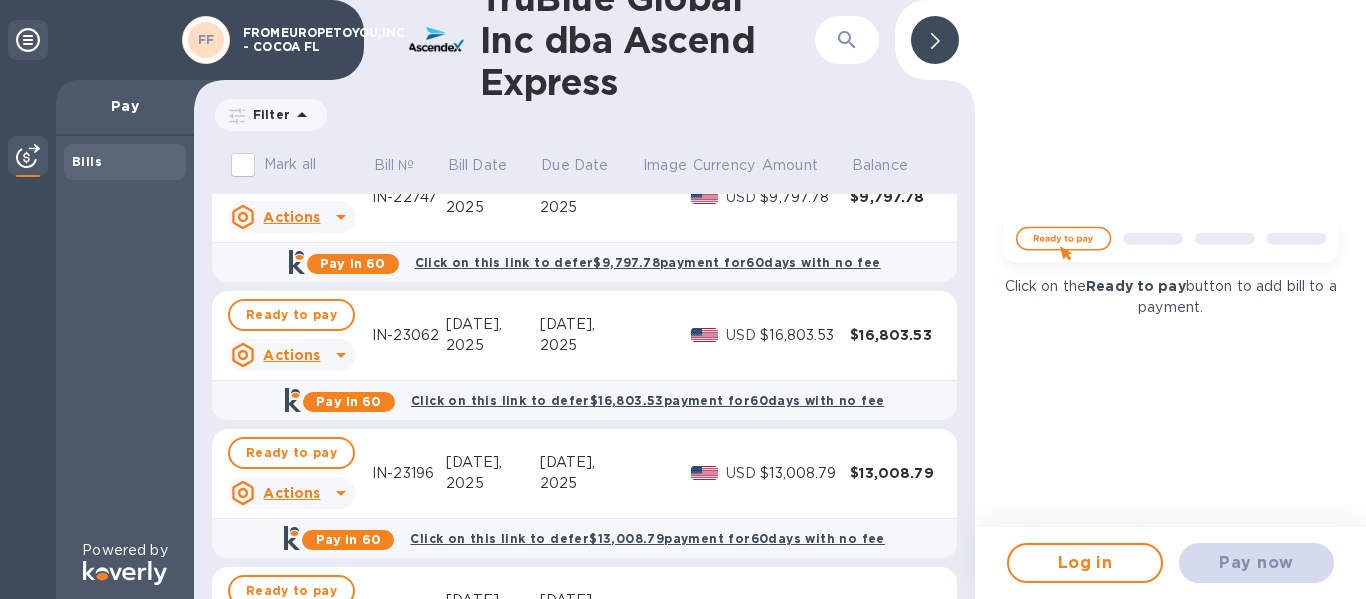 click on "[DATE]," at bounding box center (591, 462) 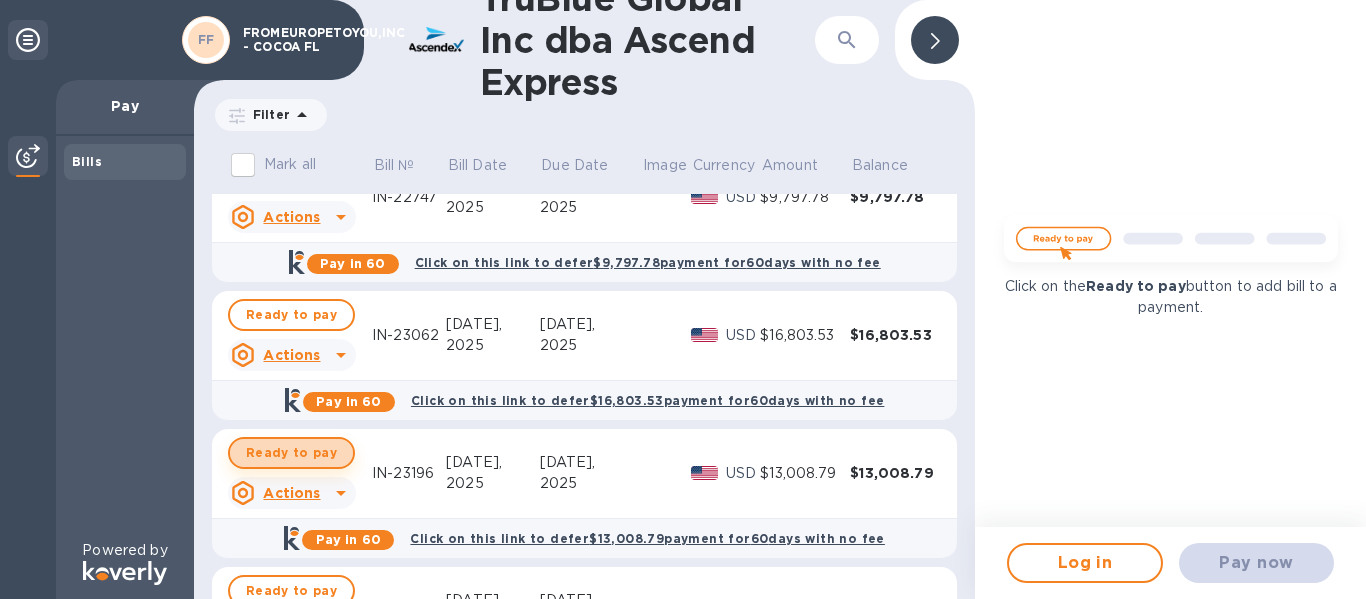 click on "Ready to pay" at bounding box center [291, 453] 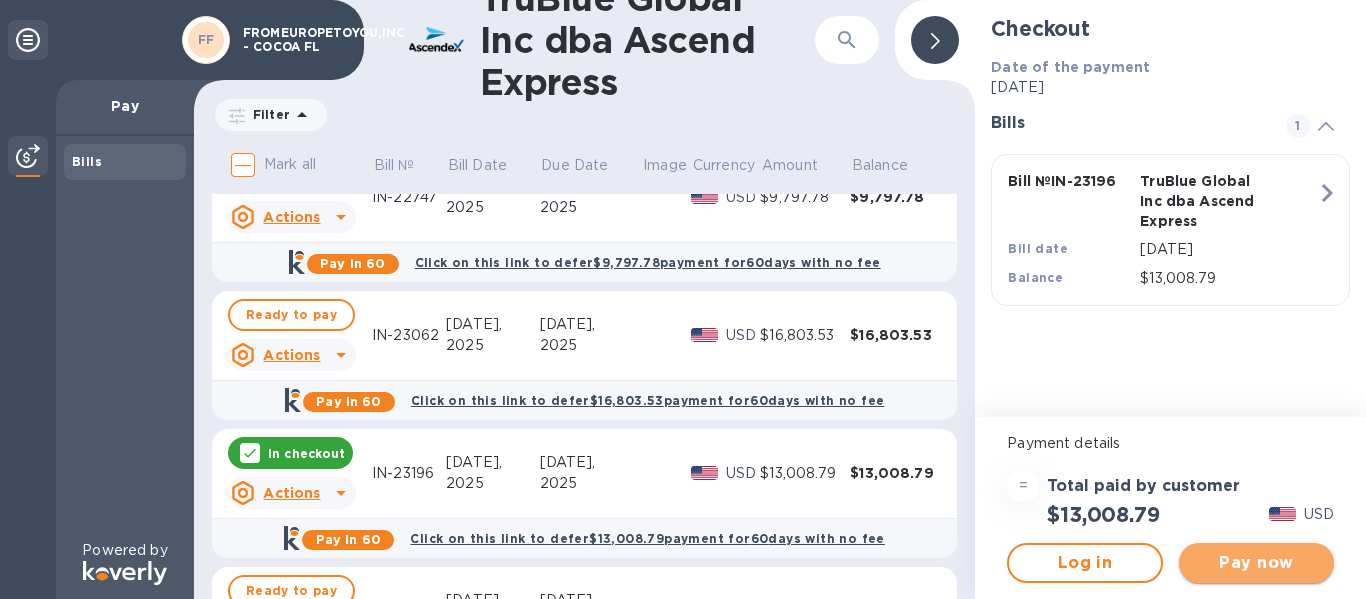 click on "Pay now" at bounding box center [1256, 563] 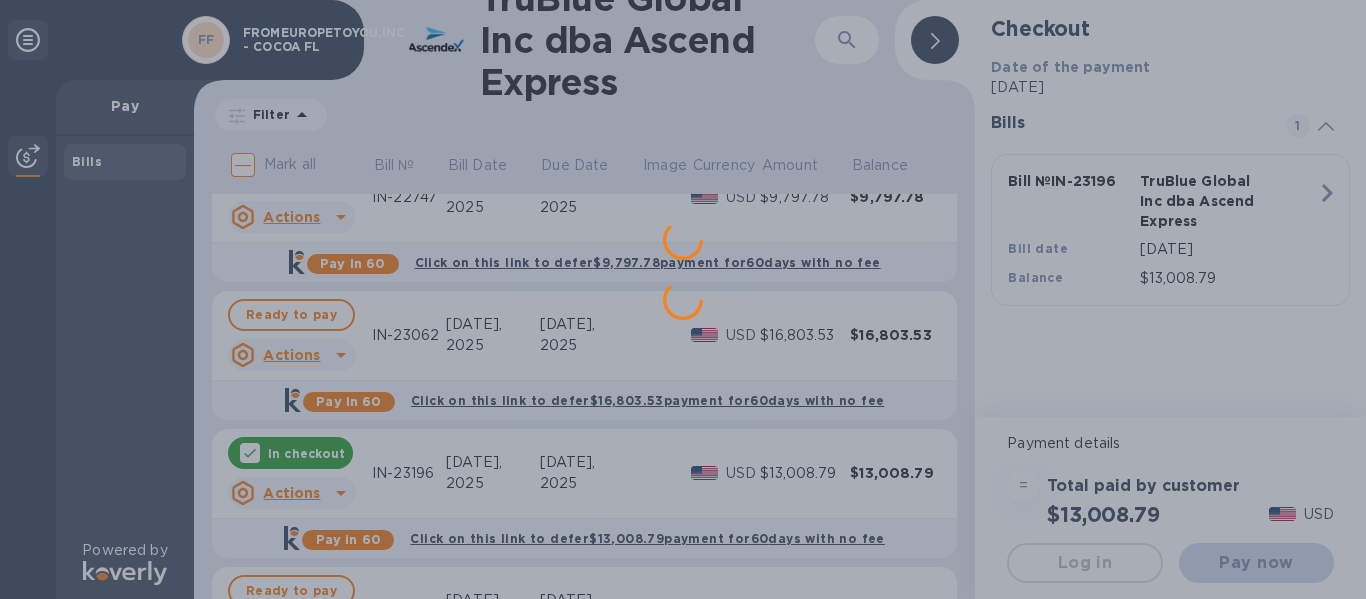 scroll, scrollTop: 0, scrollLeft: 0, axis: both 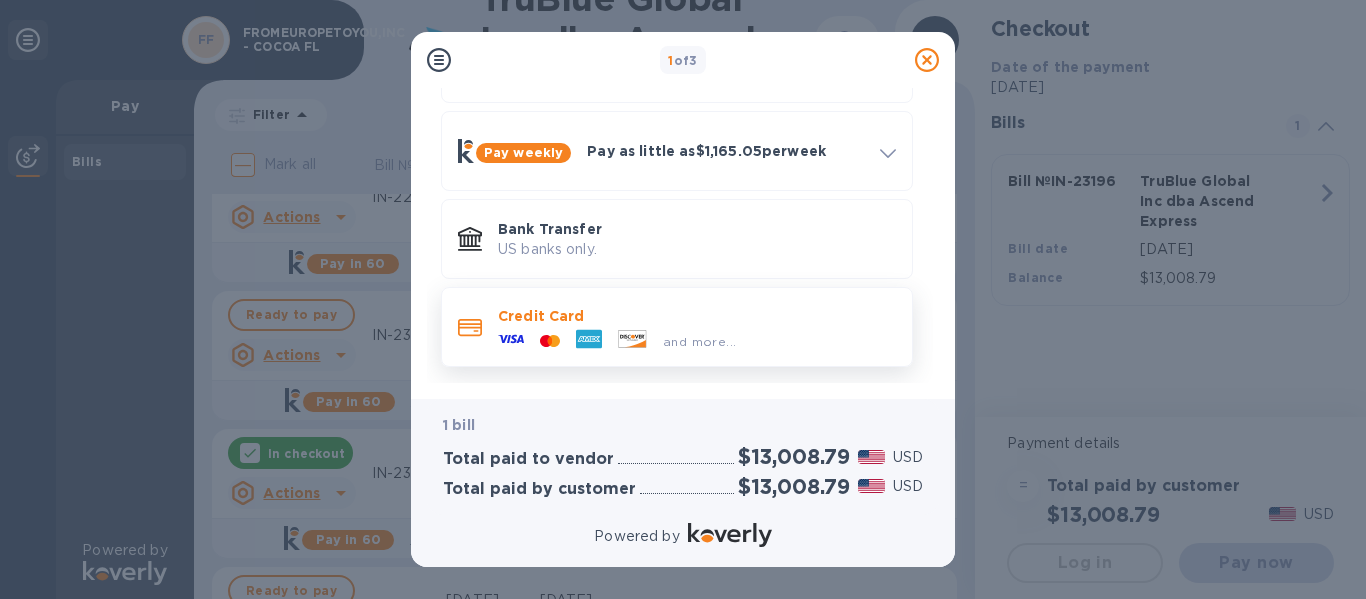 click on "Credit Card" at bounding box center [697, 316] 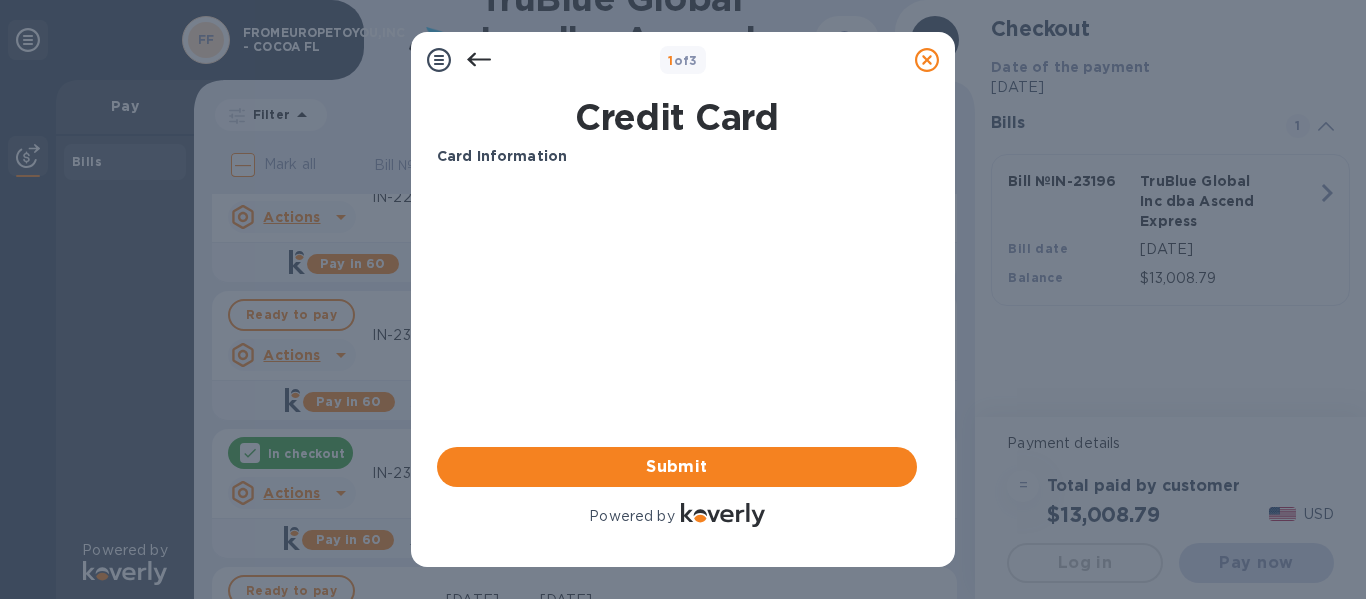 scroll, scrollTop: 0, scrollLeft: 0, axis: both 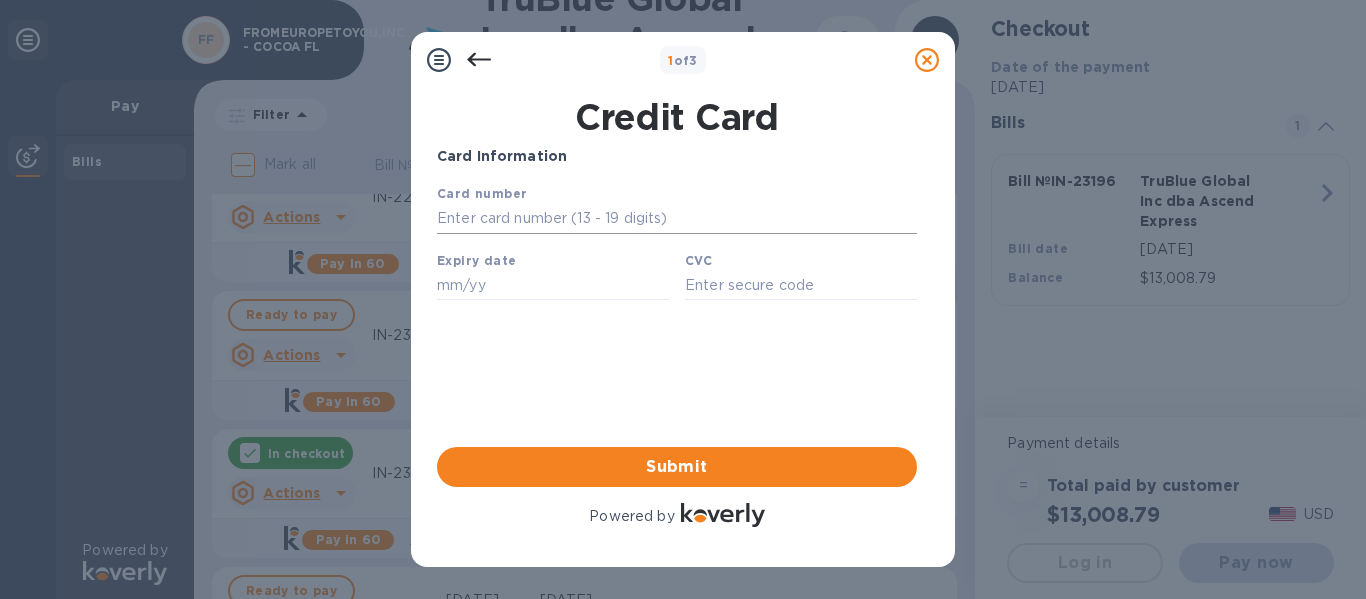 click at bounding box center [677, 219] 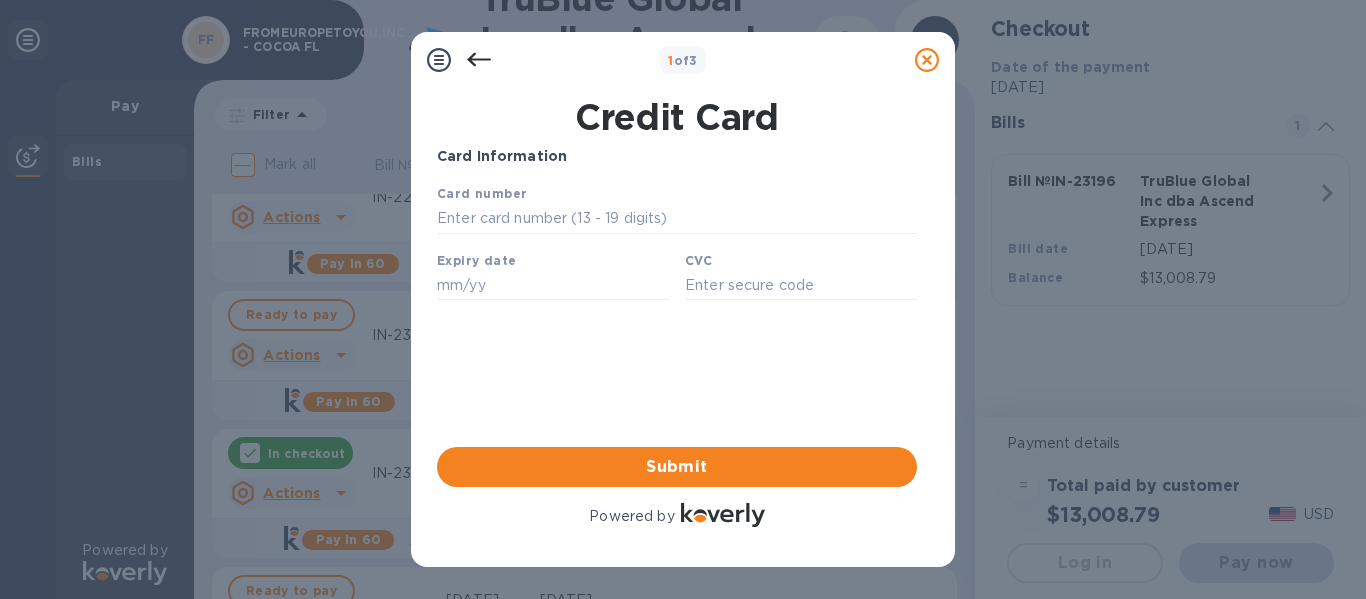 type on "[CREDIT_CARD_NUMBER]" 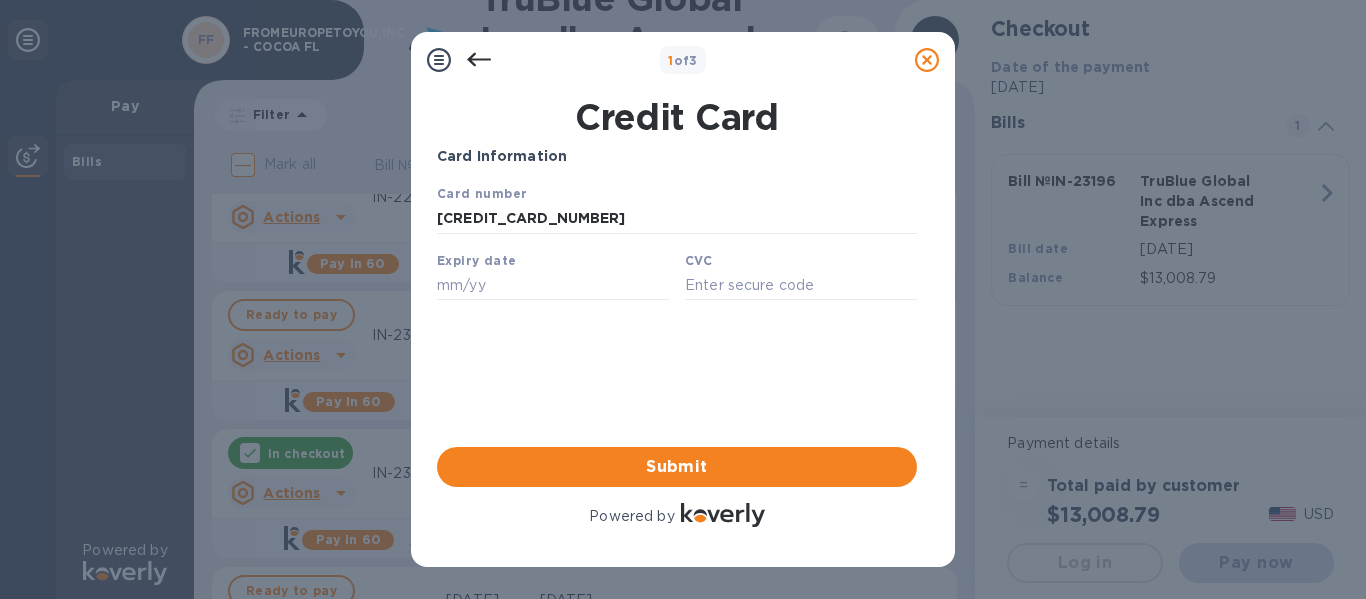 type on "01/27" 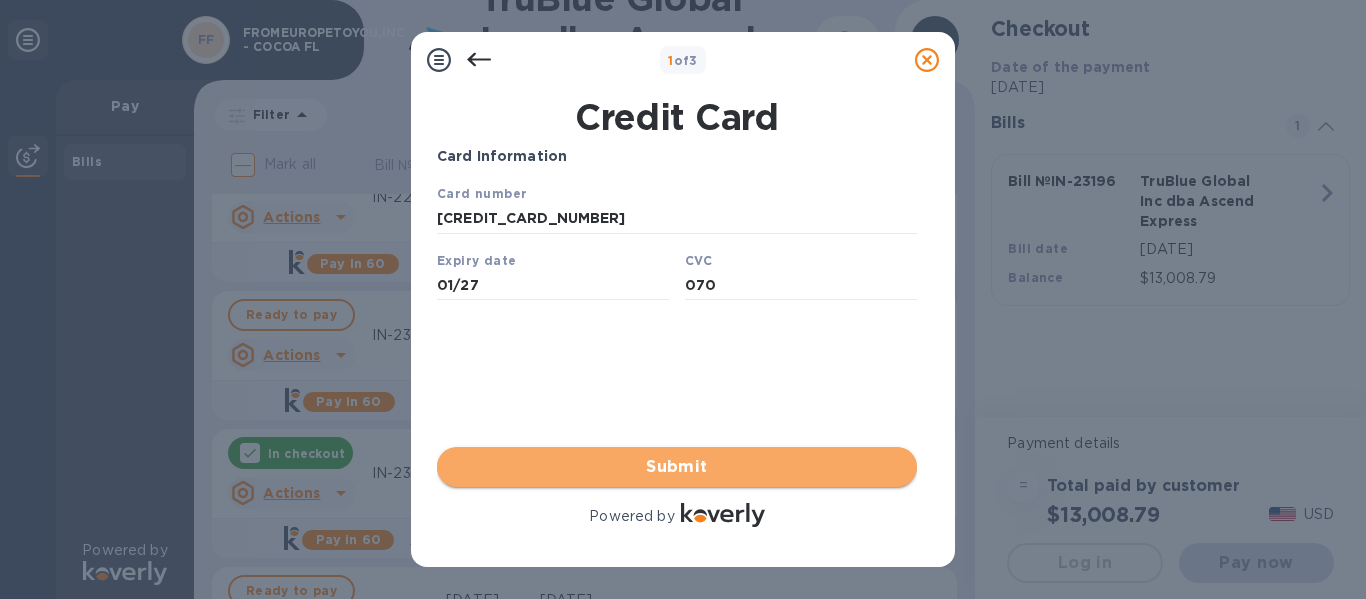 click on "Submit" at bounding box center [677, 467] 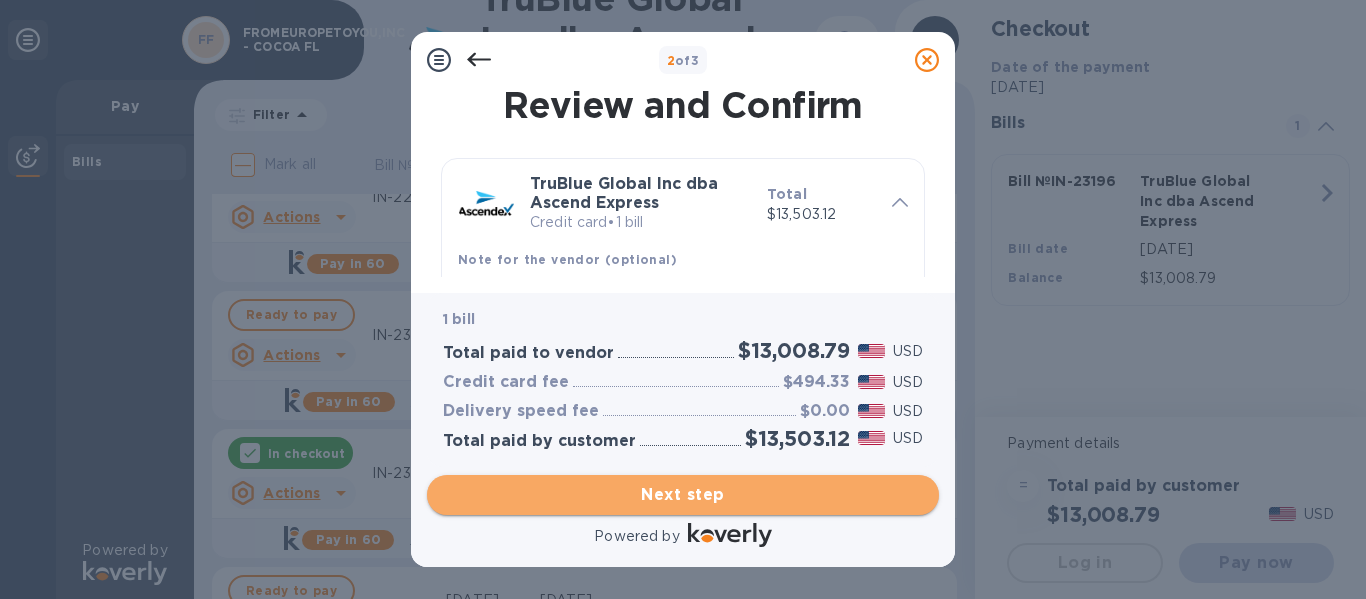 click on "Next step" at bounding box center (683, 495) 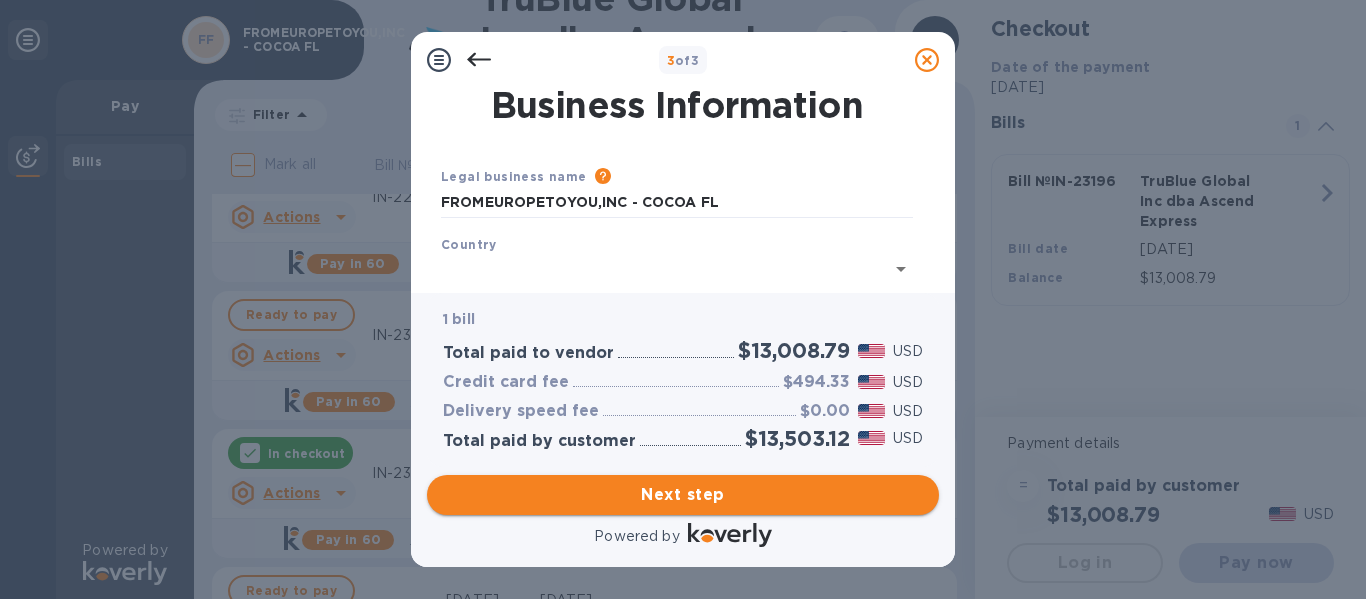 type on "[GEOGRAPHIC_DATA]" 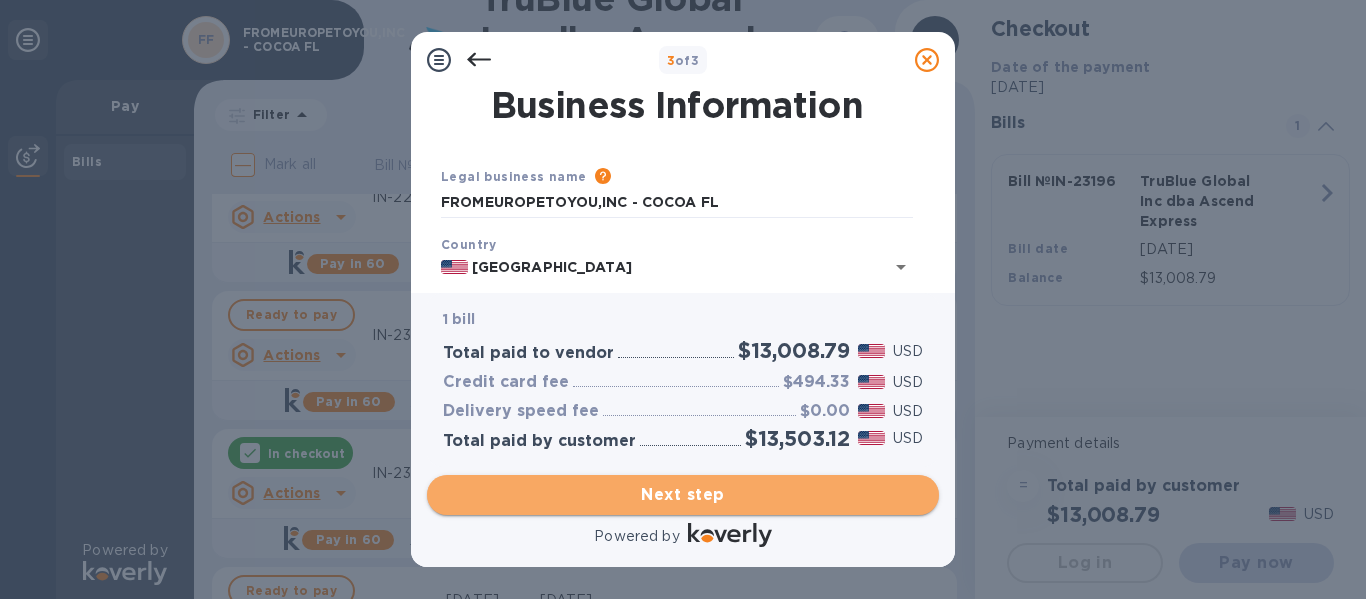click on "Next step" at bounding box center (683, 495) 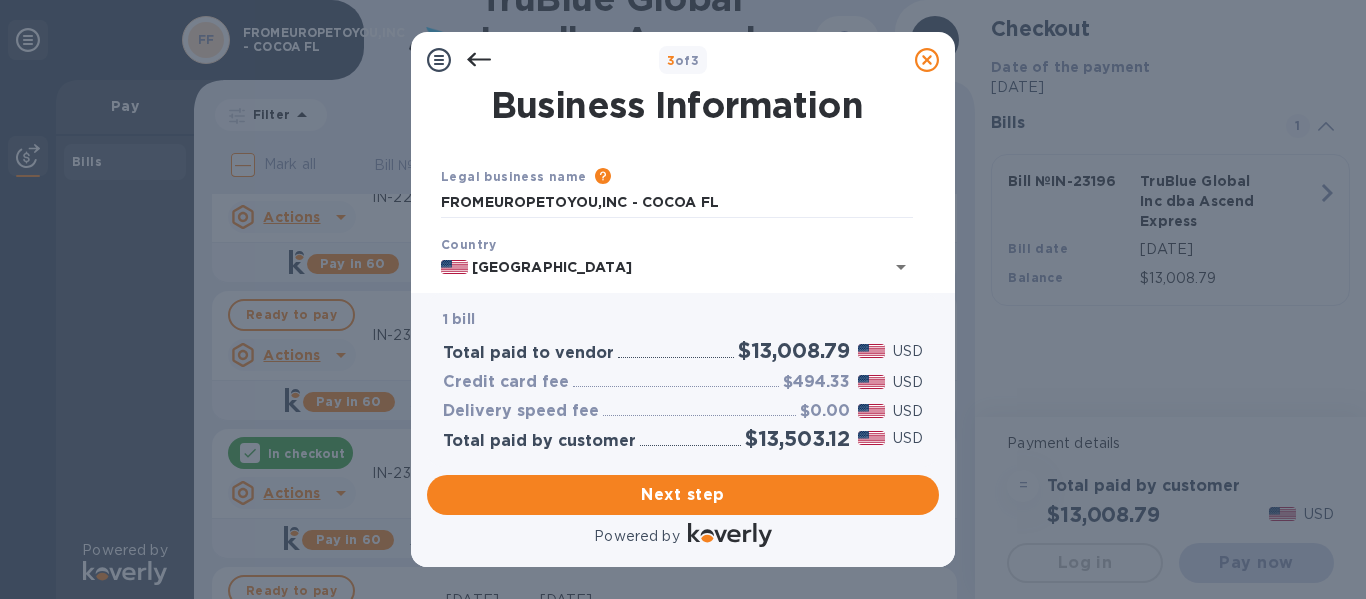 scroll, scrollTop: 165, scrollLeft: 0, axis: vertical 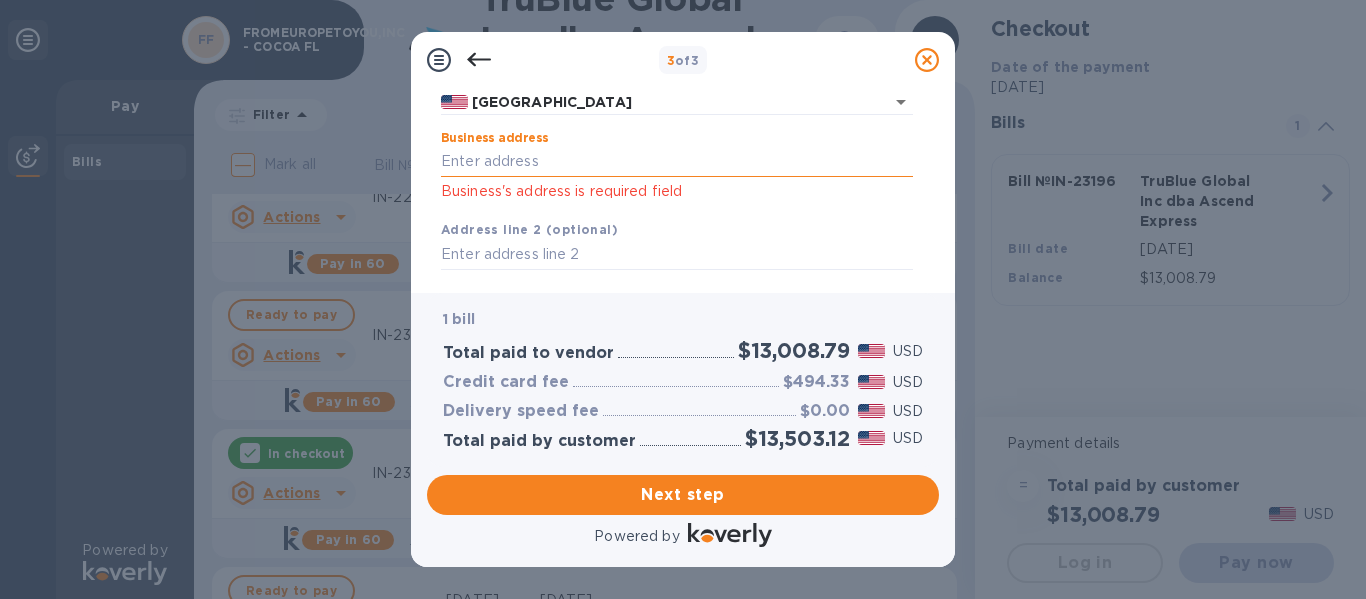 click on "Business address" at bounding box center (677, 162) 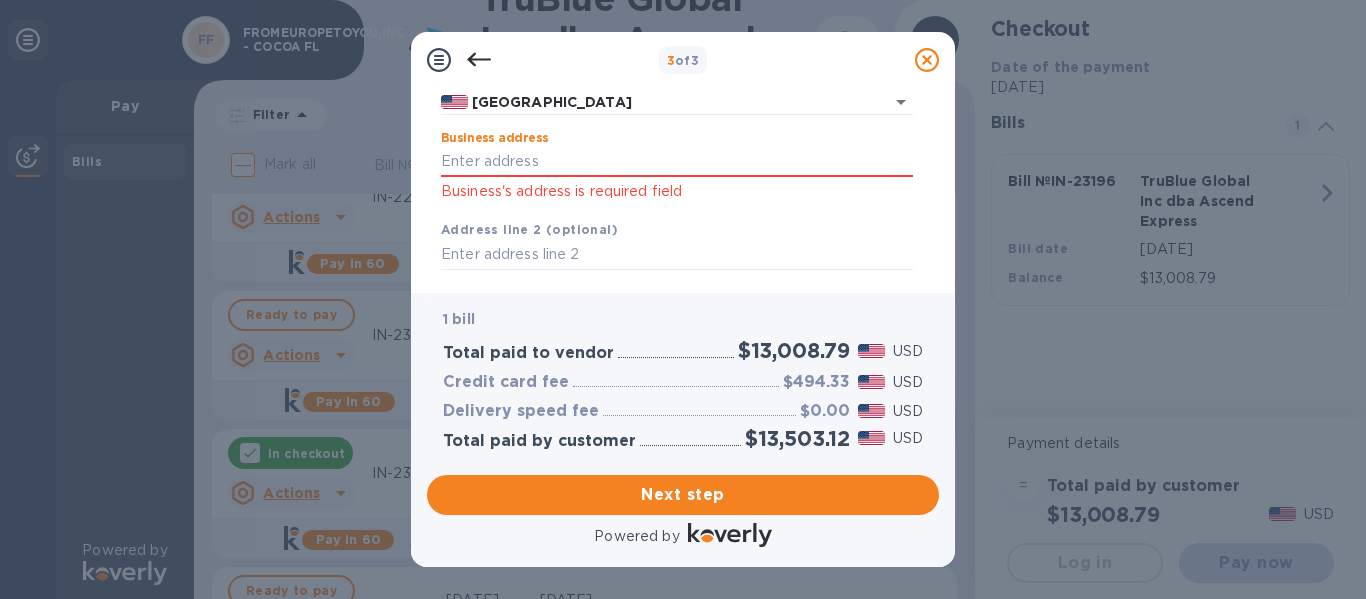type on "2910 Route 9W" 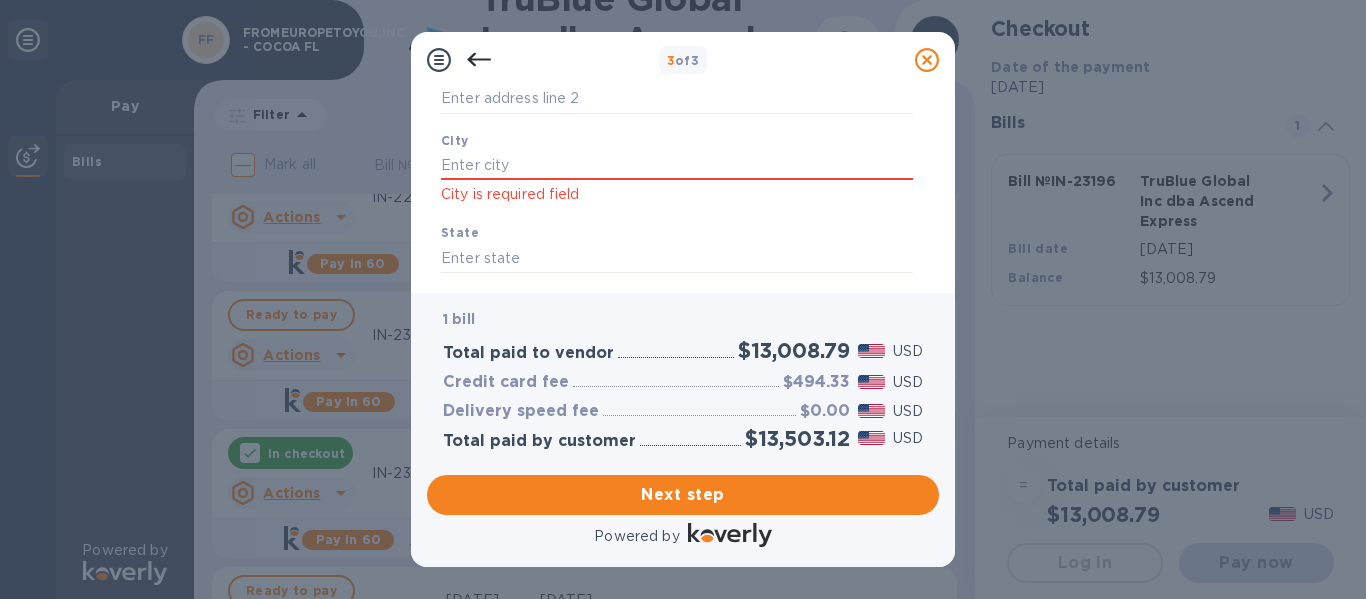 scroll, scrollTop: 328, scrollLeft: 0, axis: vertical 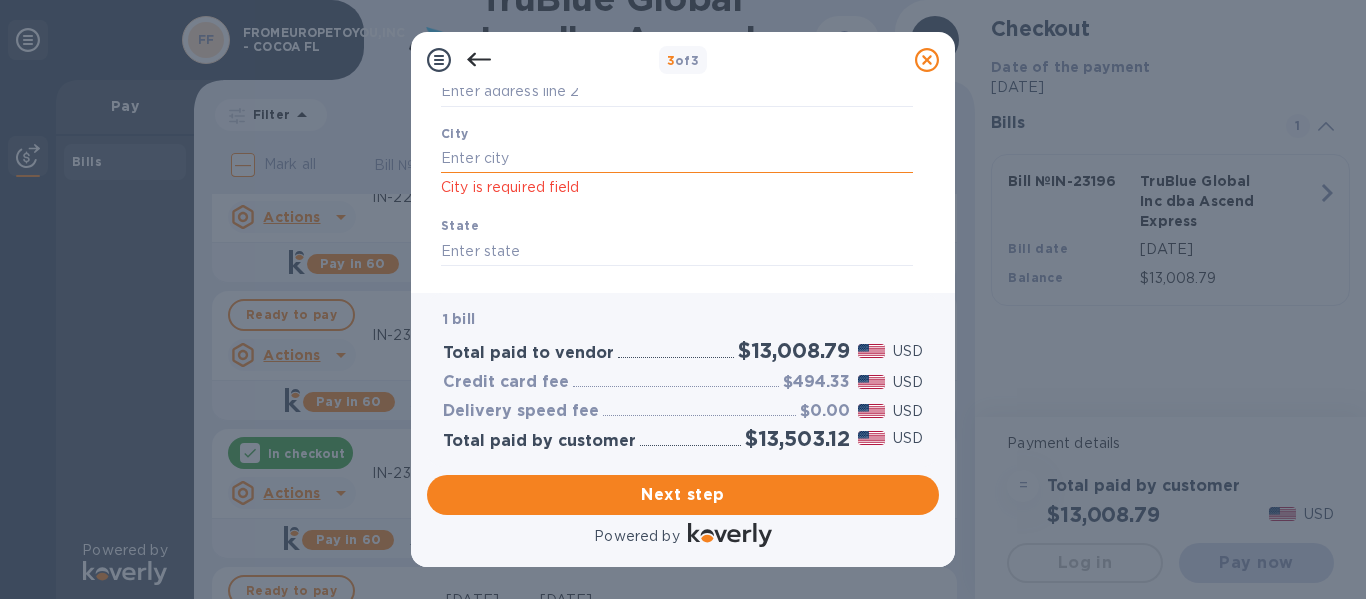 click at bounding box center [677, 158] 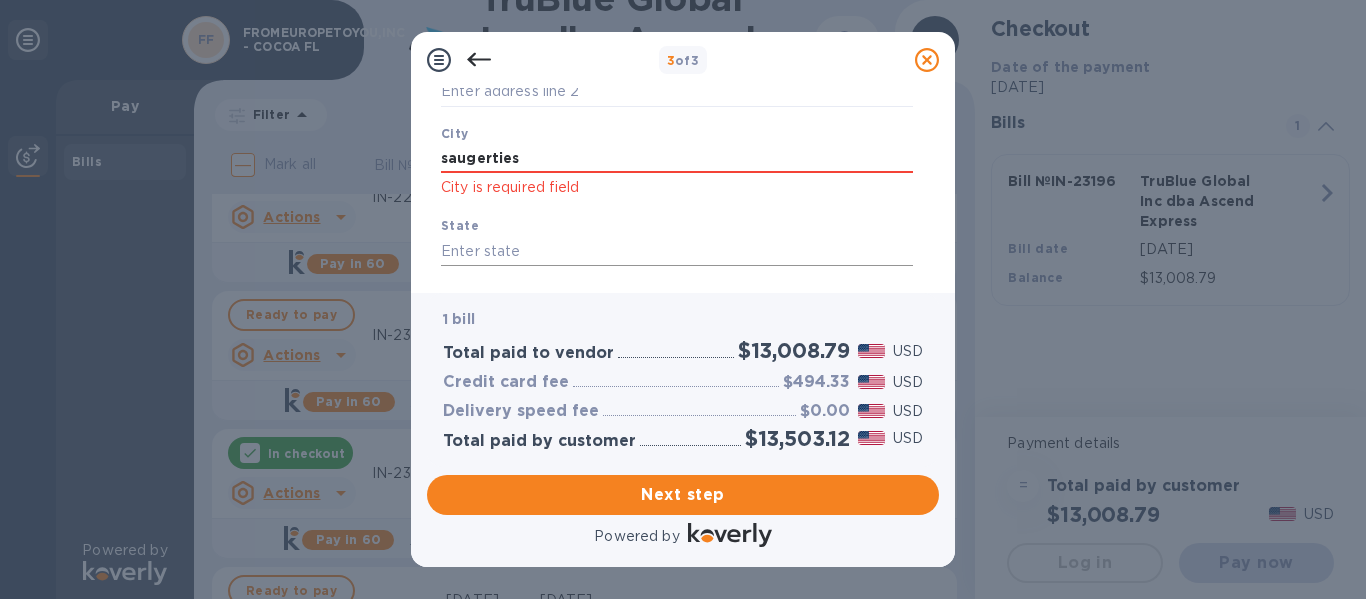 type on "saugerties" 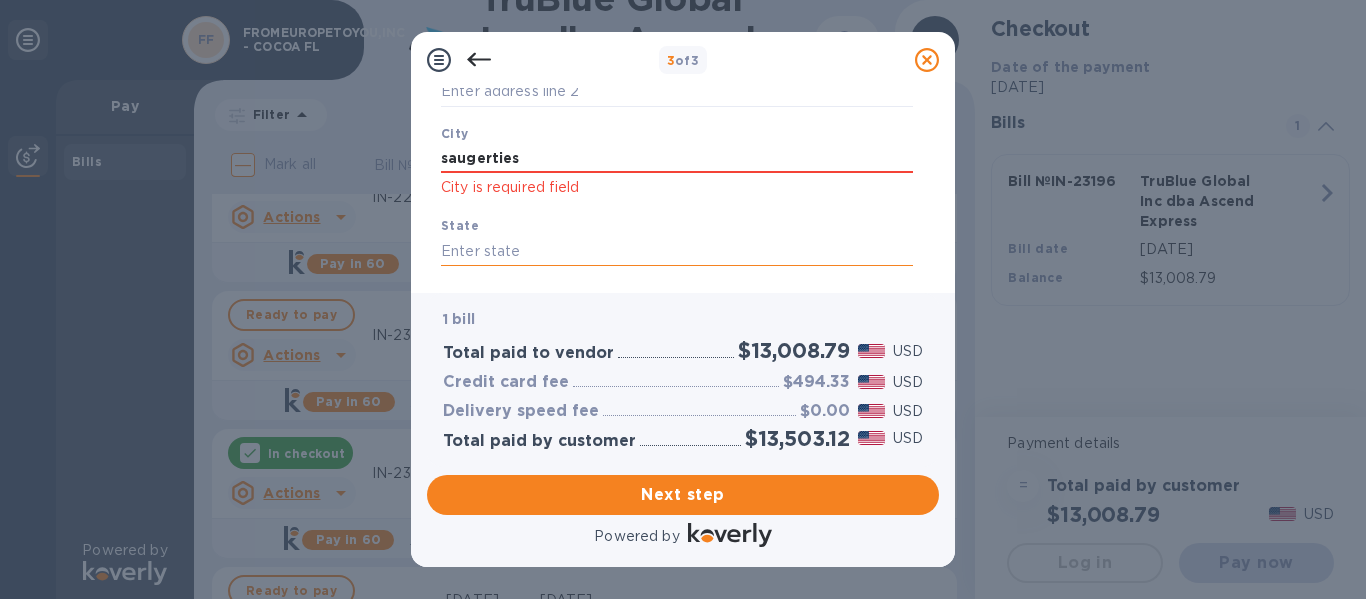 click at bounding box center (677, 251) 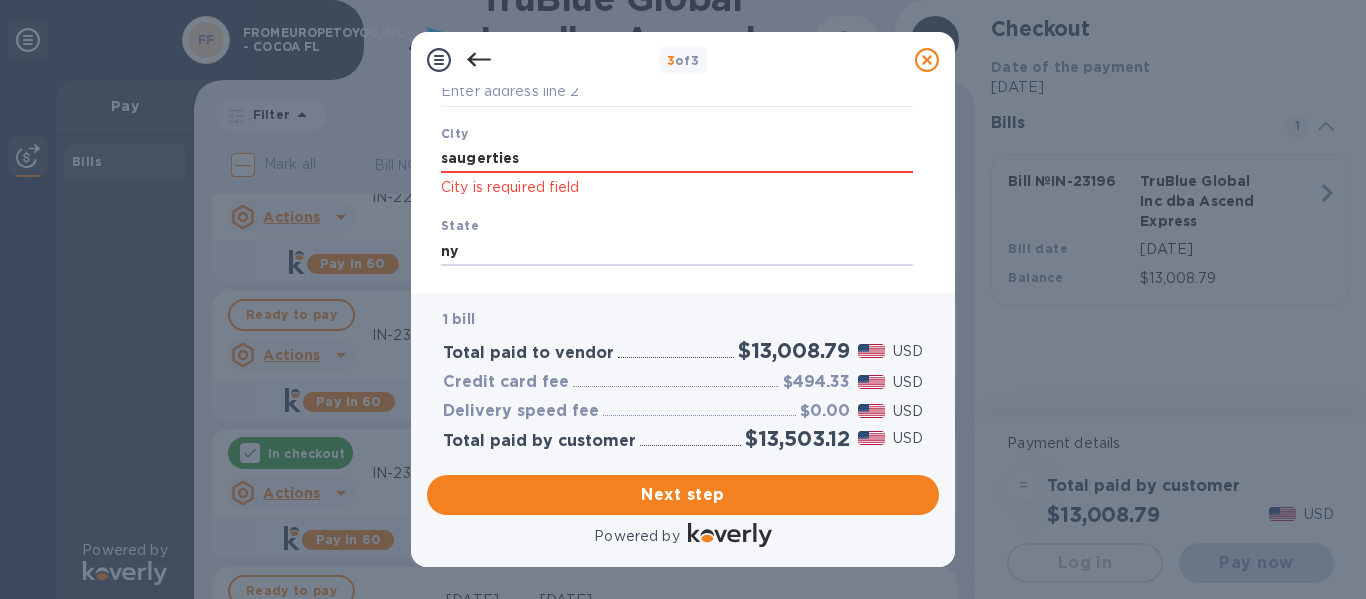 type on "ny" 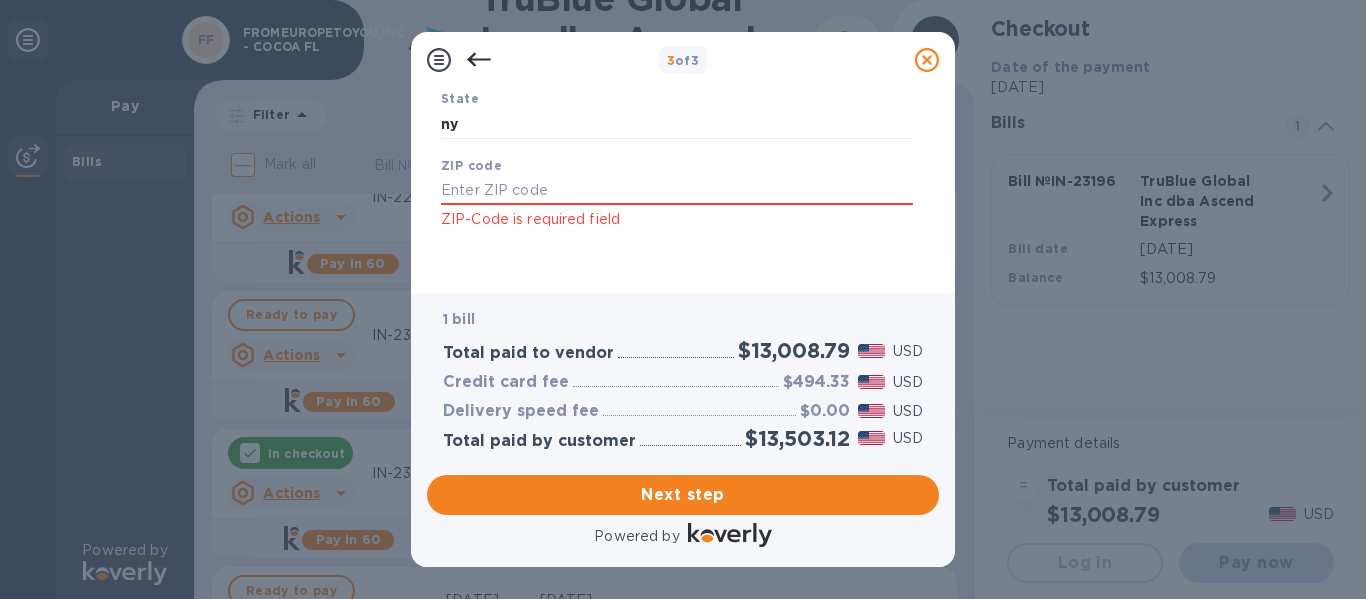 scroll, scrollTop: 458, scrollLeft: 0, axis: vertical 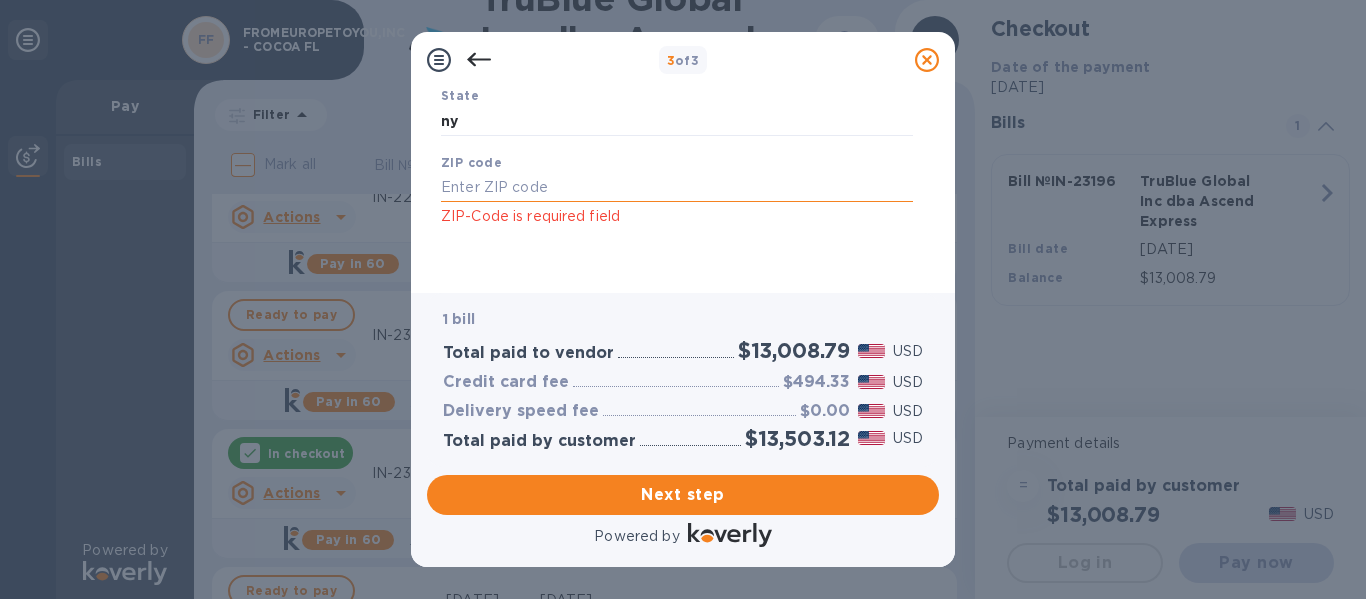click at bounding box center [677, 188] 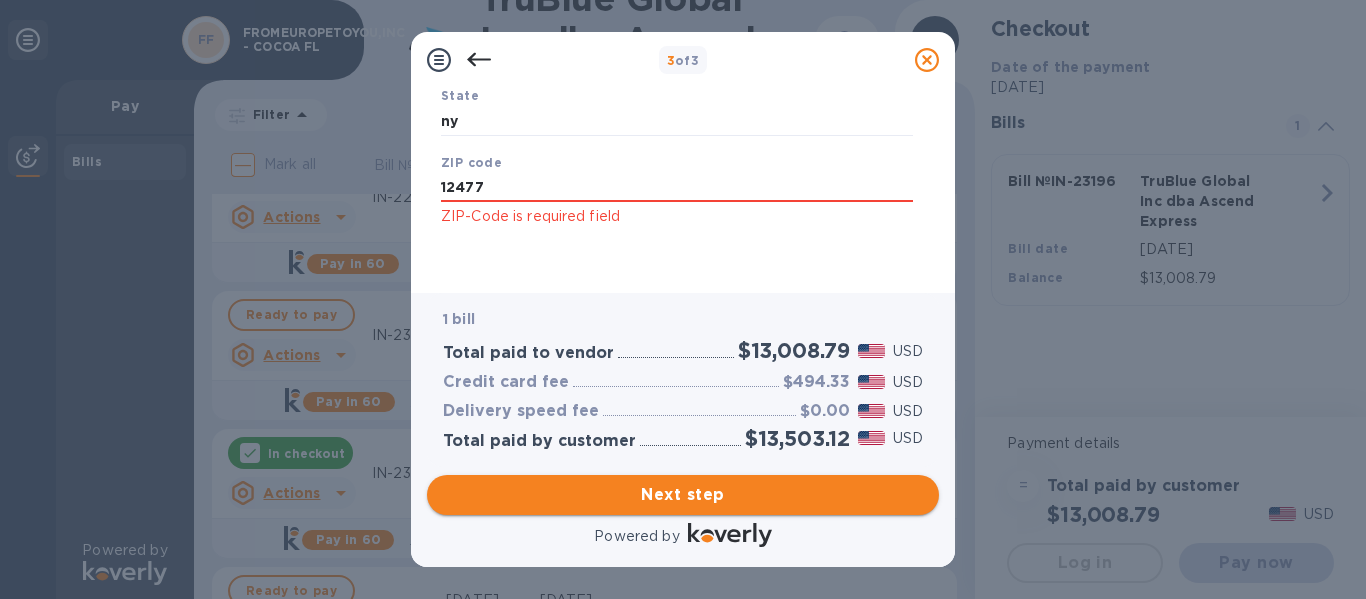 type on "12477" 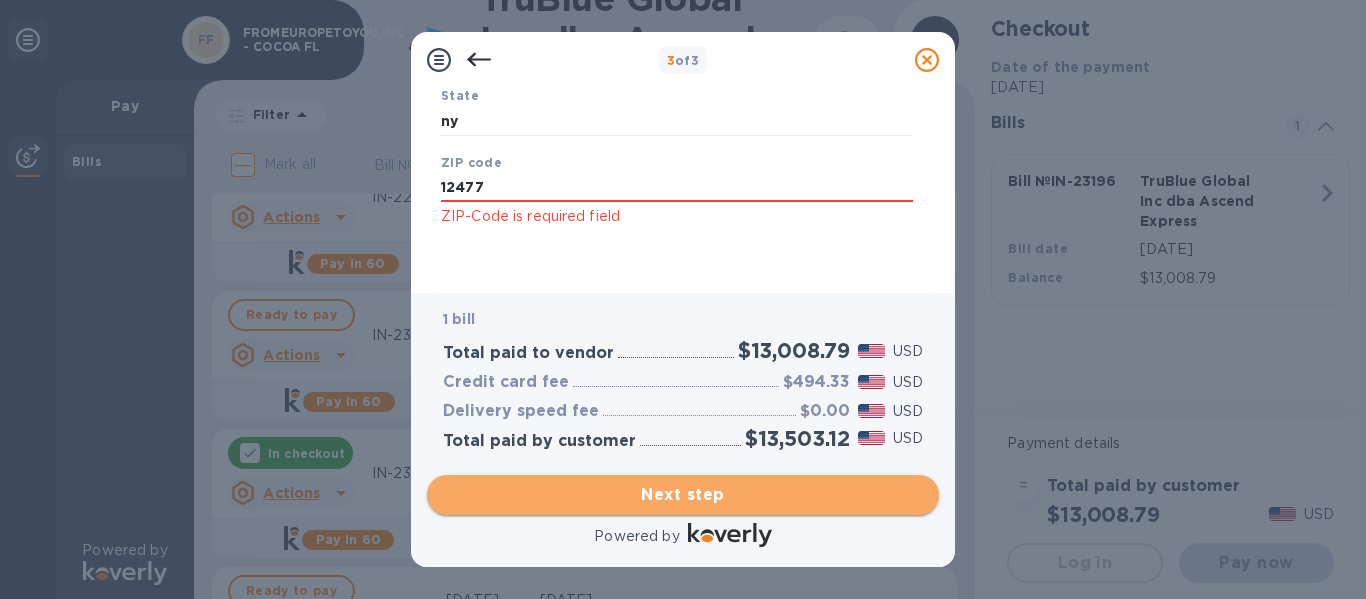 click on "Next step" at bounding box center [683, 495] 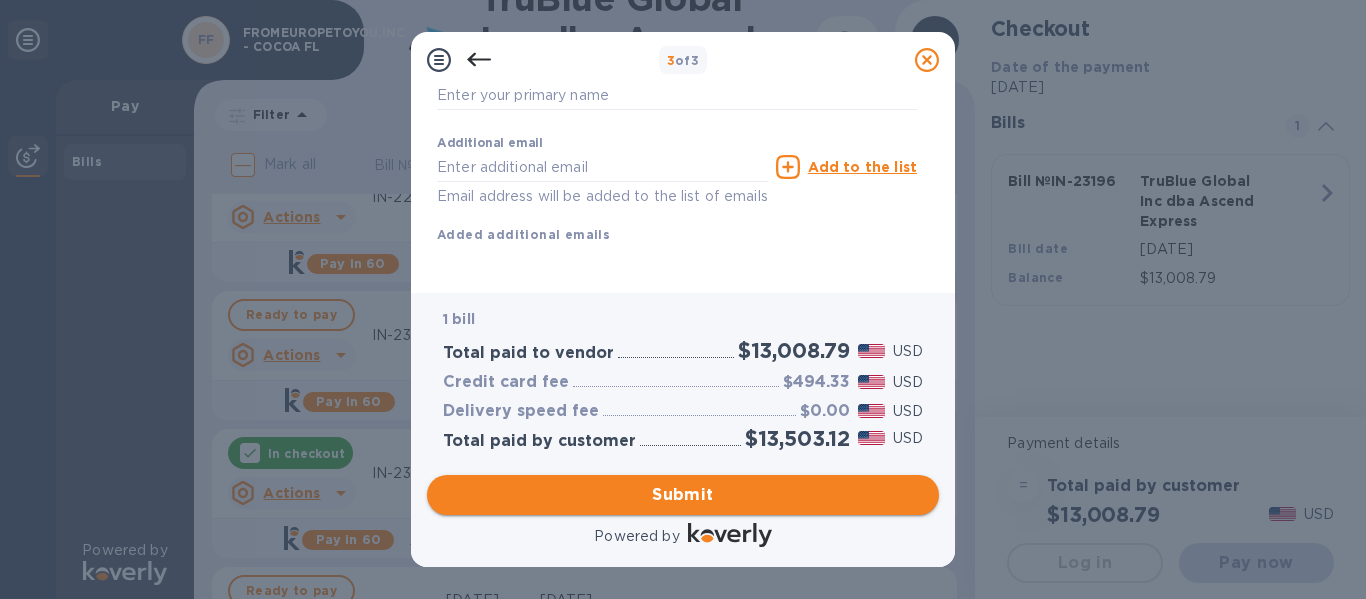 scroll, scrollTop: 426, scrollLeft: 0, axis: vertical 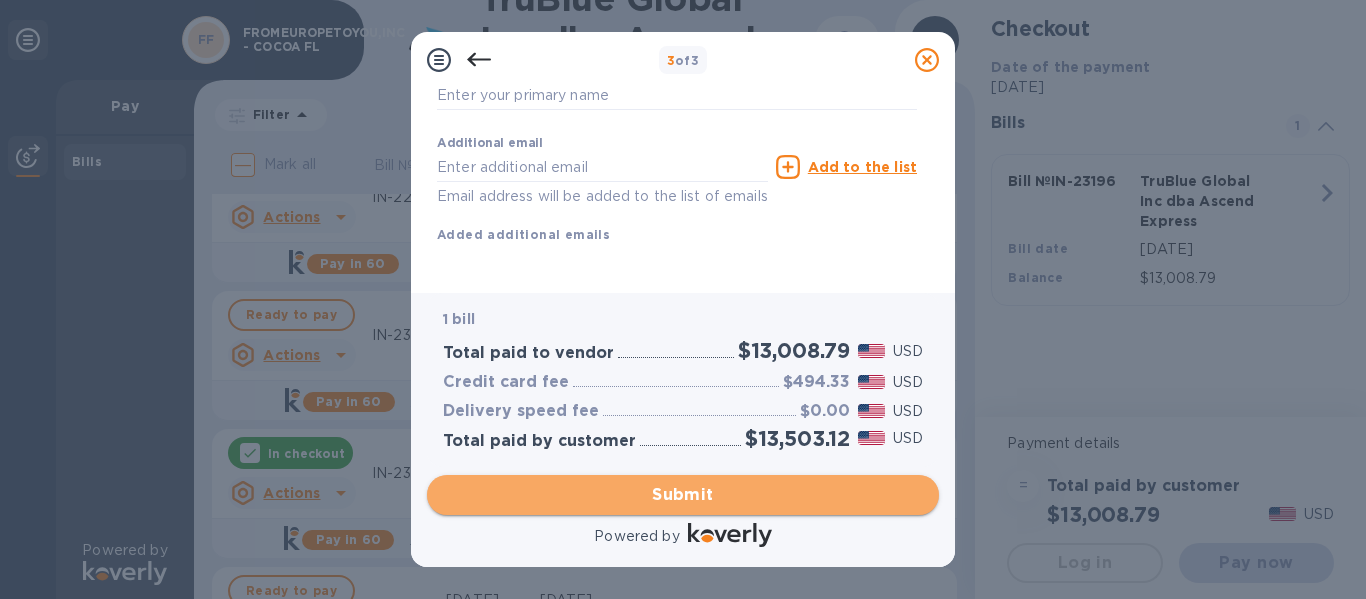 click on "Submit" at bounding box center [683, 495] 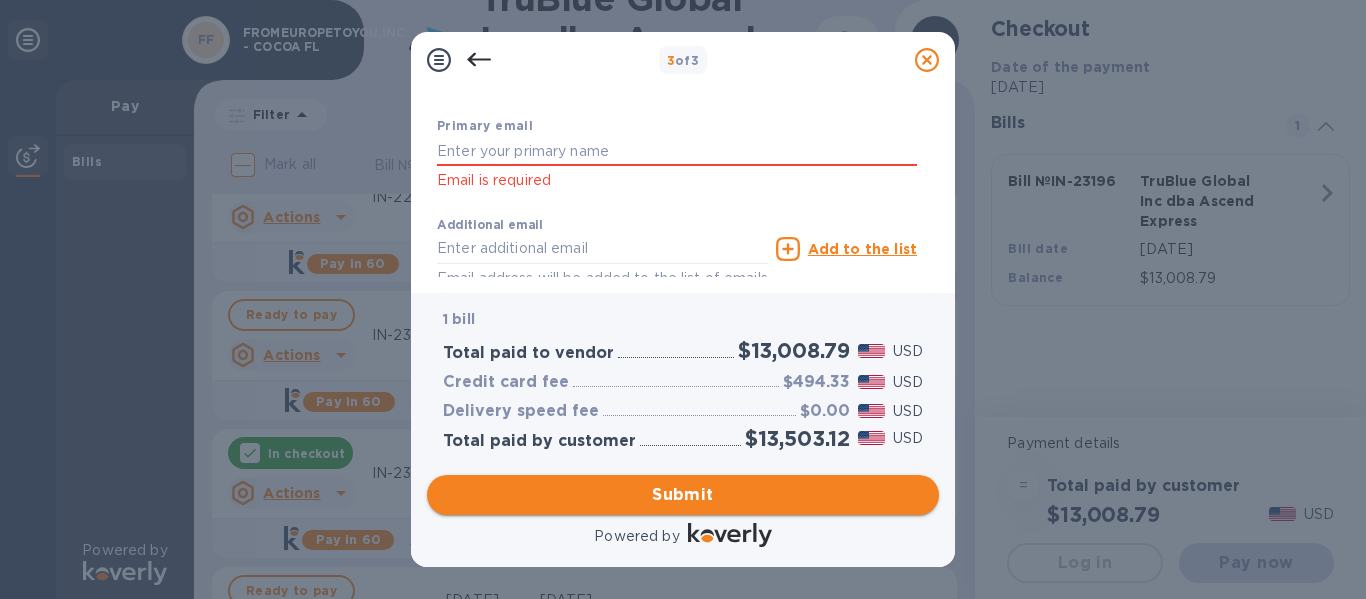 scroll, scrollTop: 458, scrollLeft: 0, axis: vertical 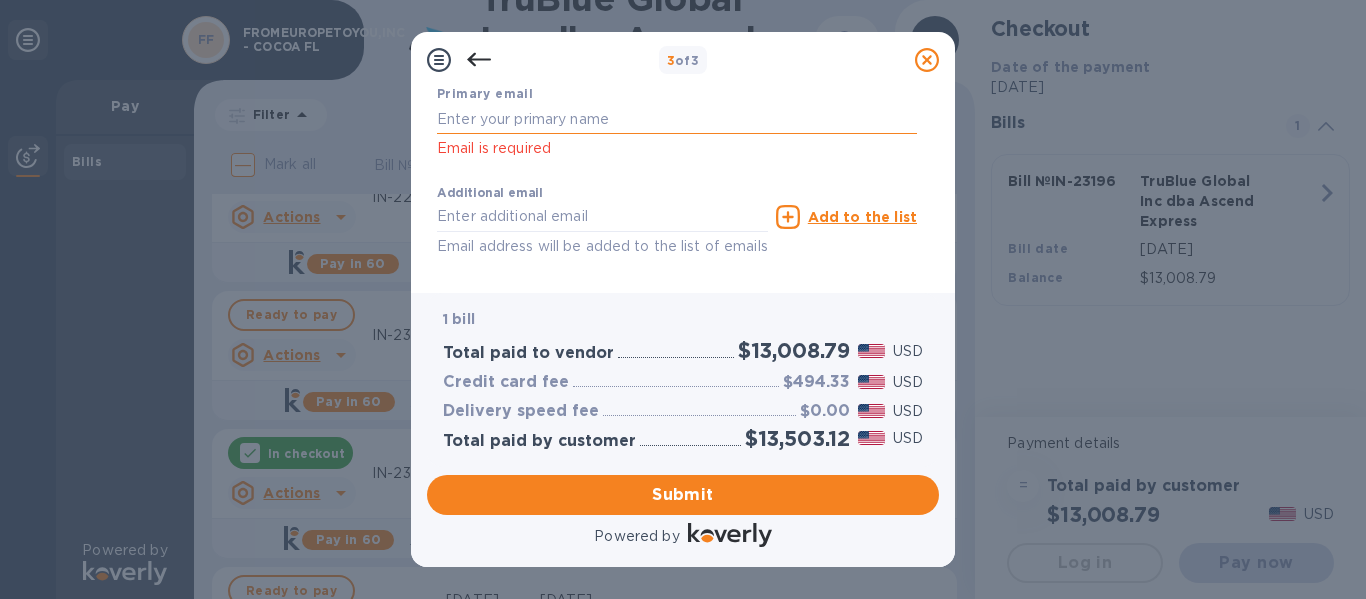 click at bounding box center [677, 119] 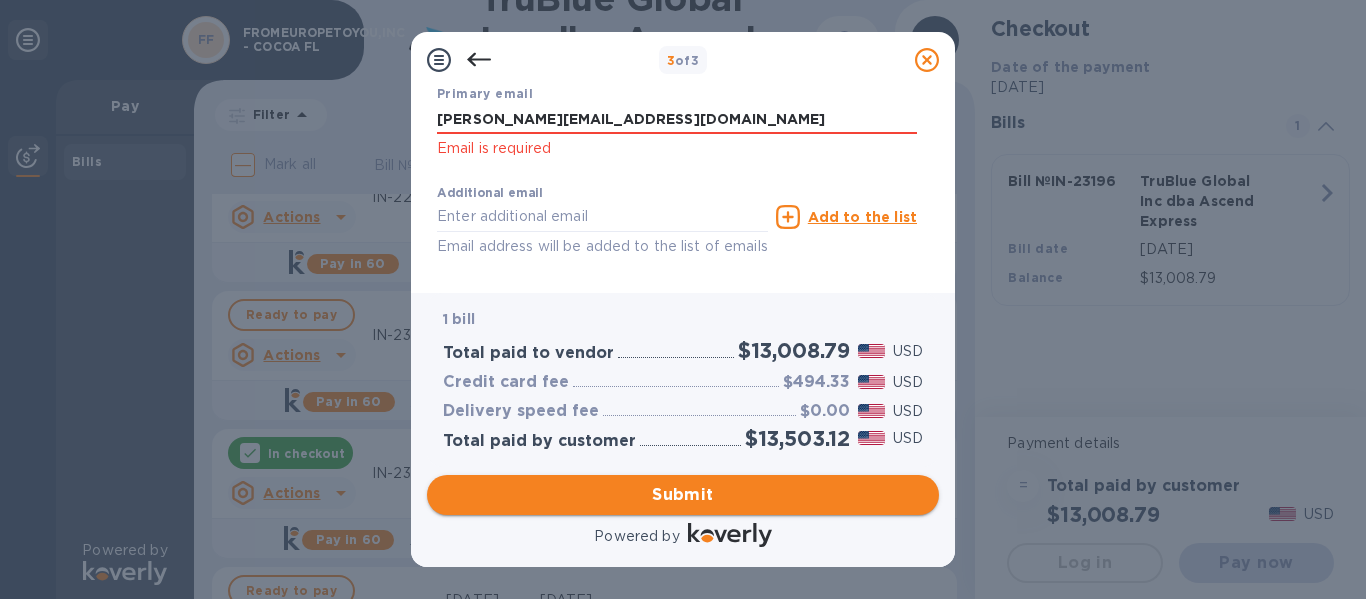 type on "[PERSON_NAME][EMAIL_ADDRESS][DOMAIN_NAME]" 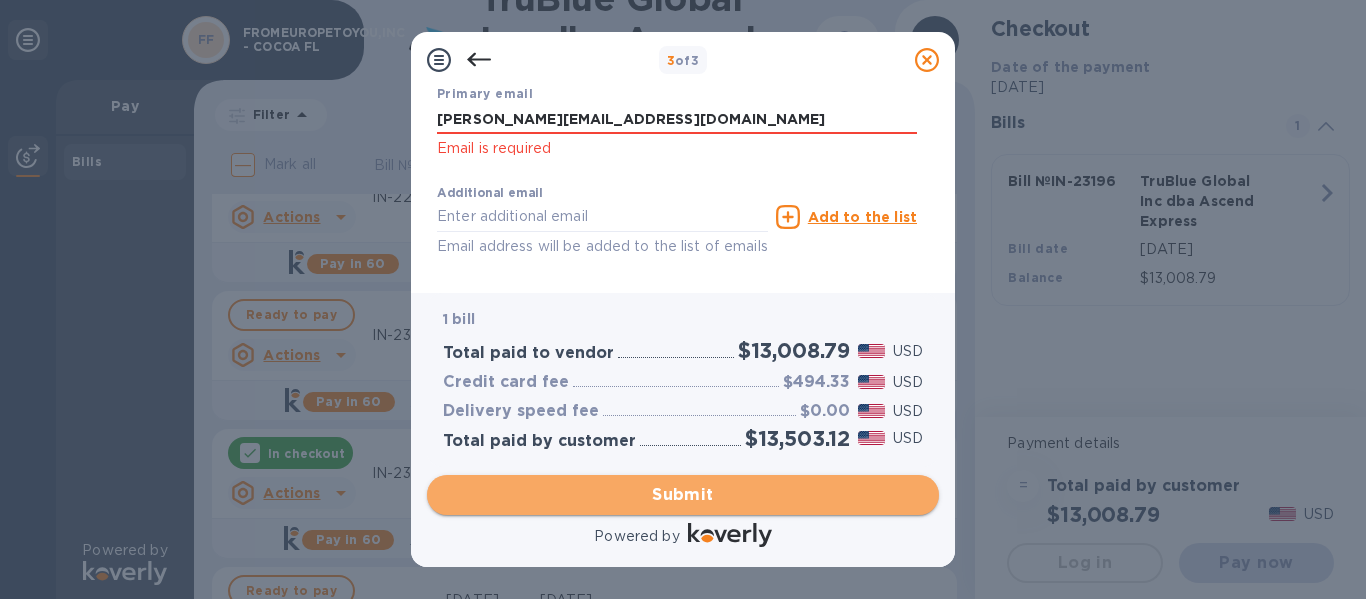click on "Submit" at bounding box center (683, 495) 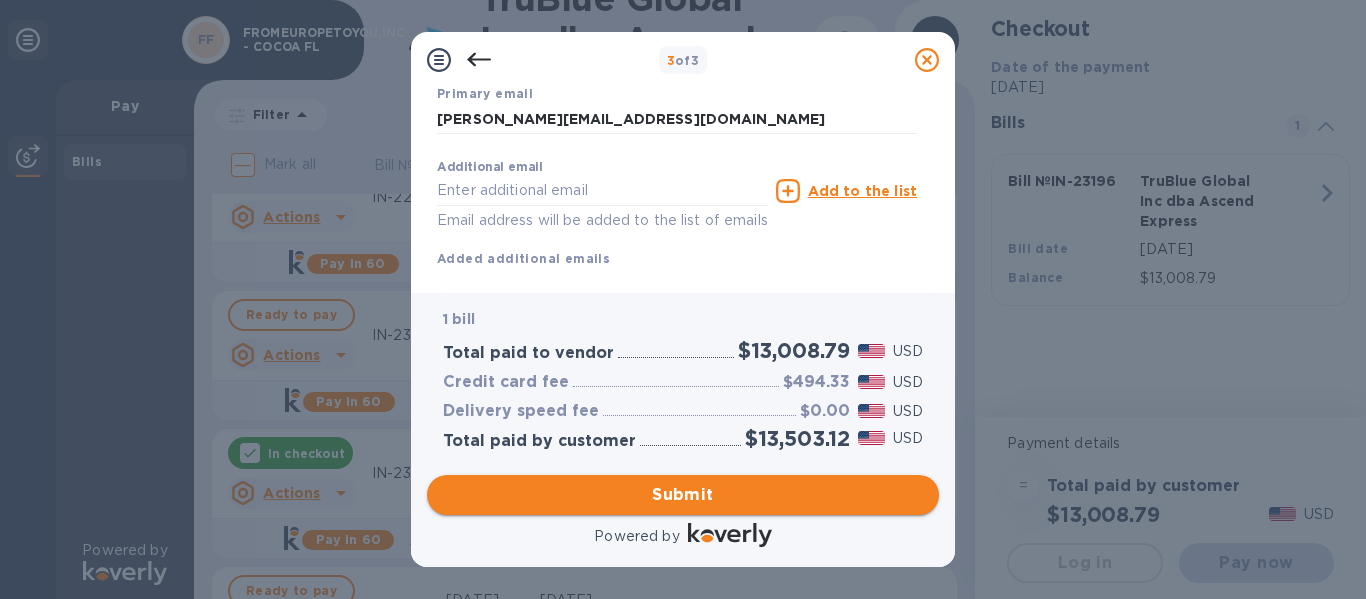 click on "Submit" at bounding box center [683, 495] 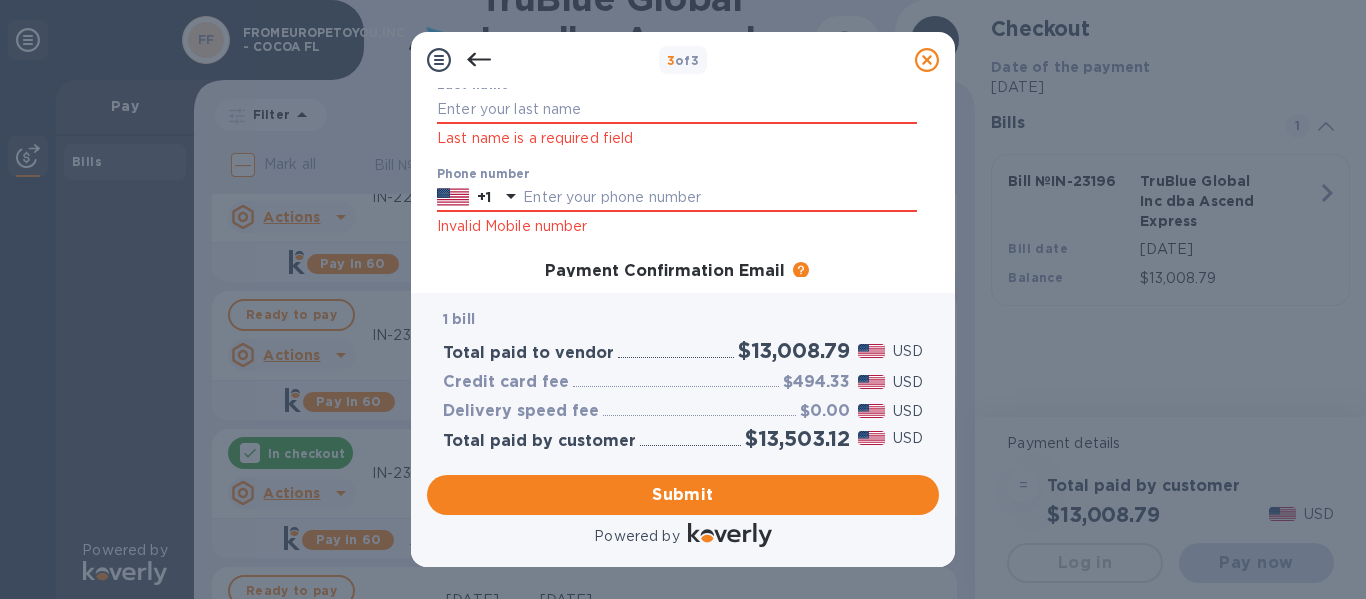 scroll, scrollTop: 202, scrollLeft: 0, axis: vertical 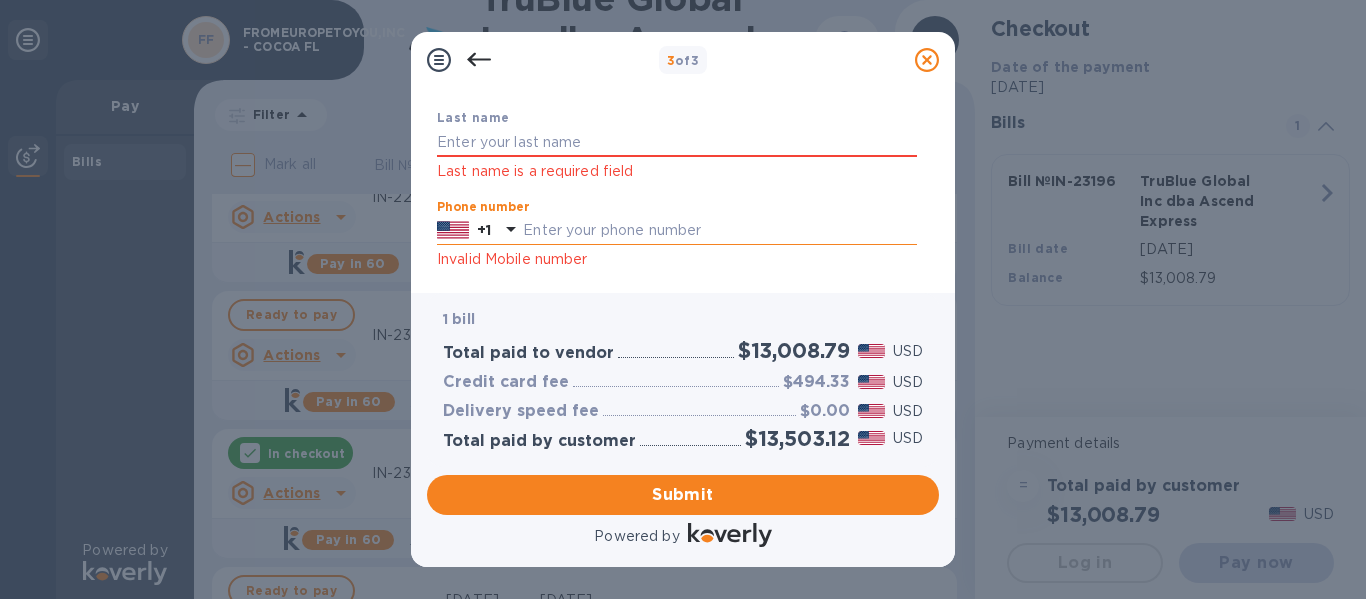 click at bounding box center [720, 231] 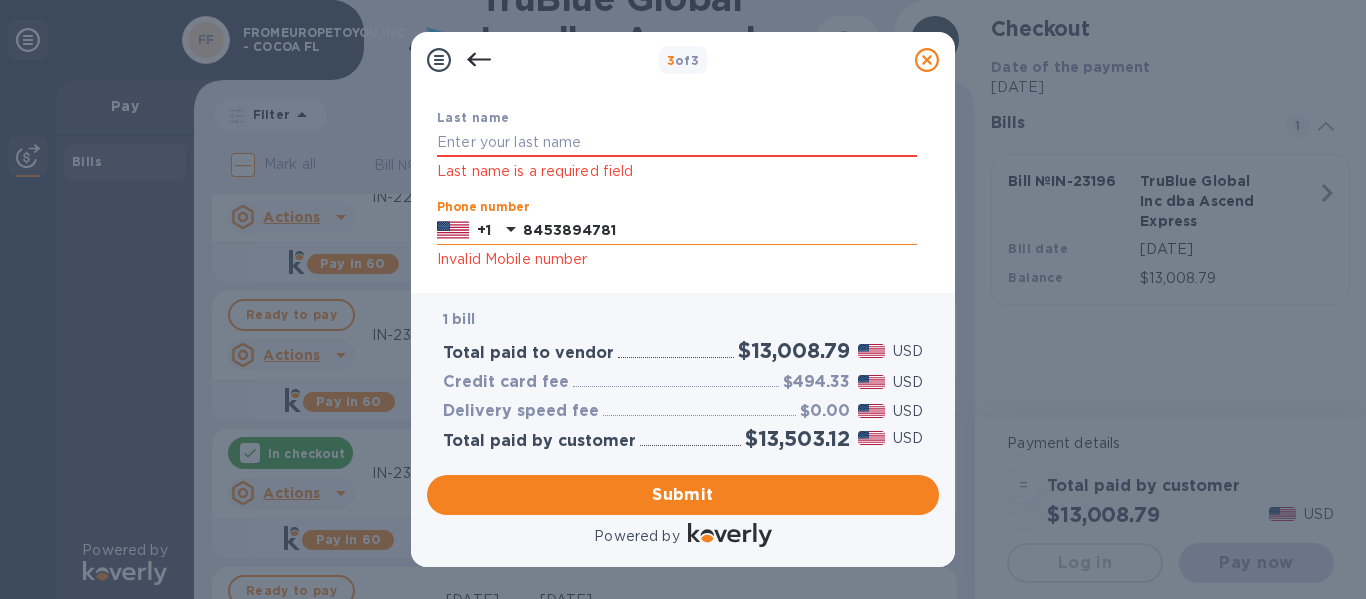 type on "[PERSON_NAME][EMAIL_ADDRESS][DOMAIN_NAME]" 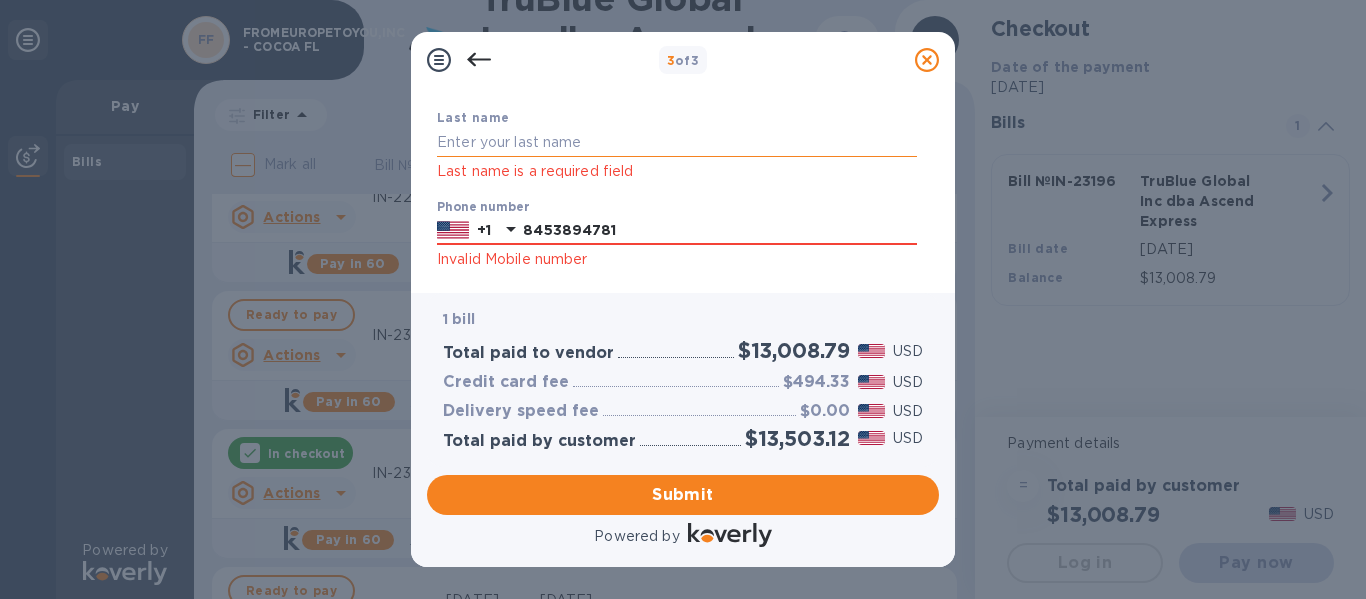 click at bounding box center (677, 143) 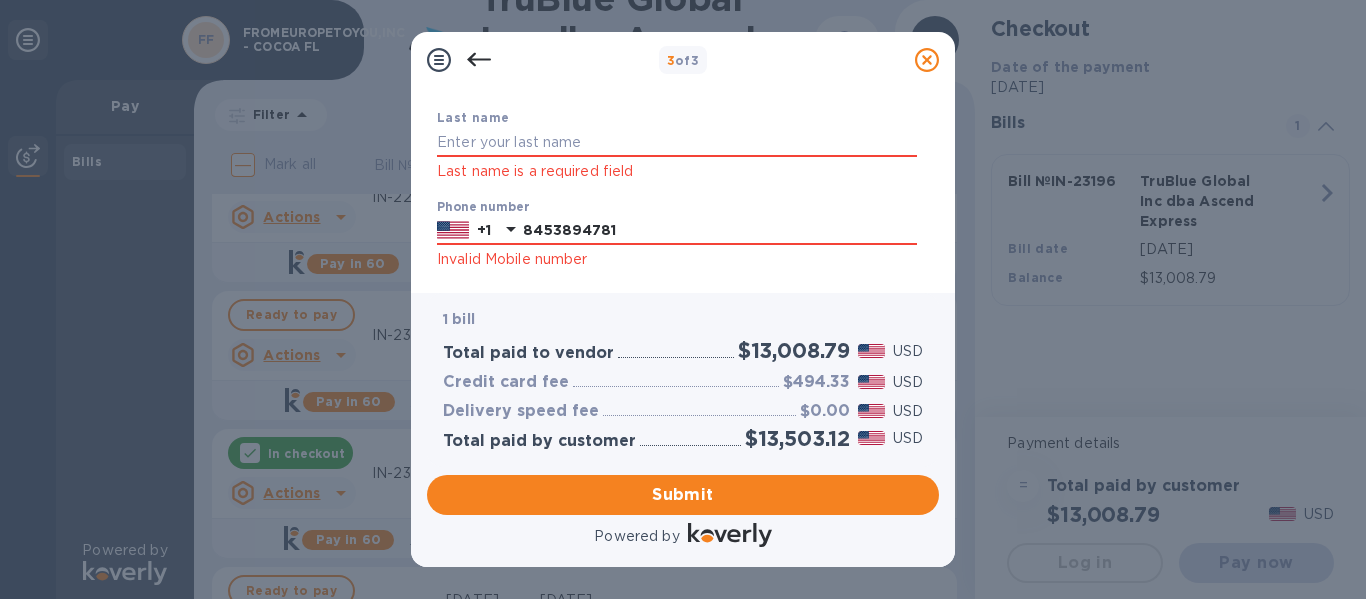 type on "[PERSON_NAME]" 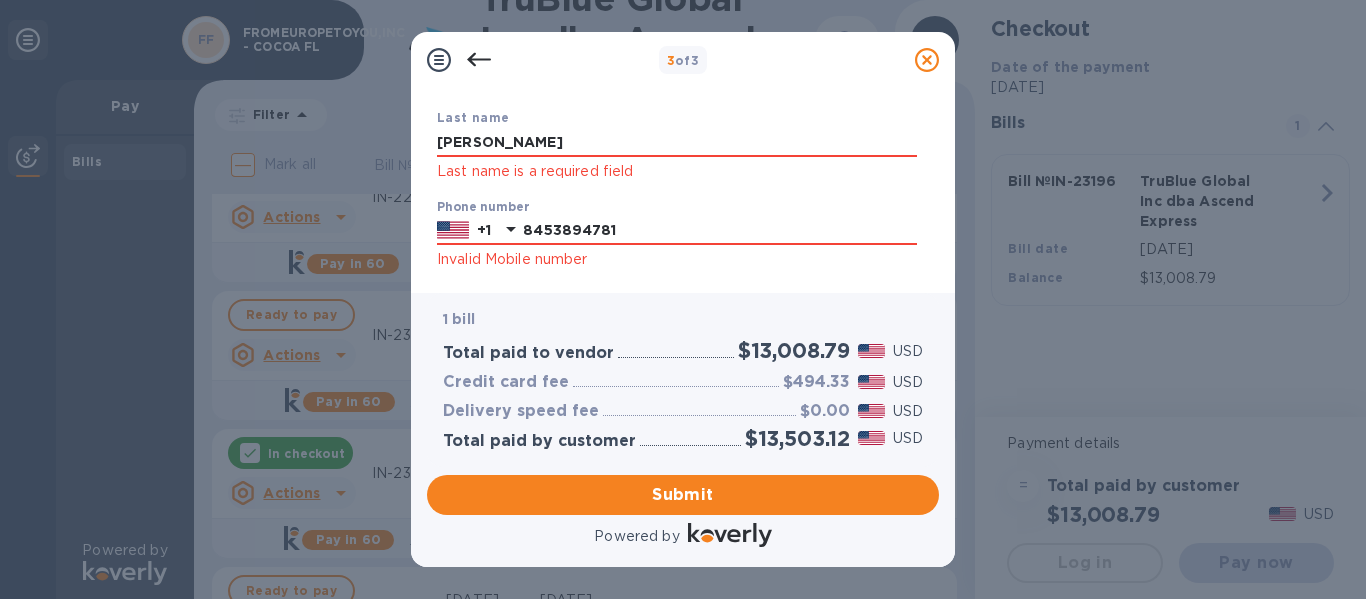 type on "[PERSON_NAME]" 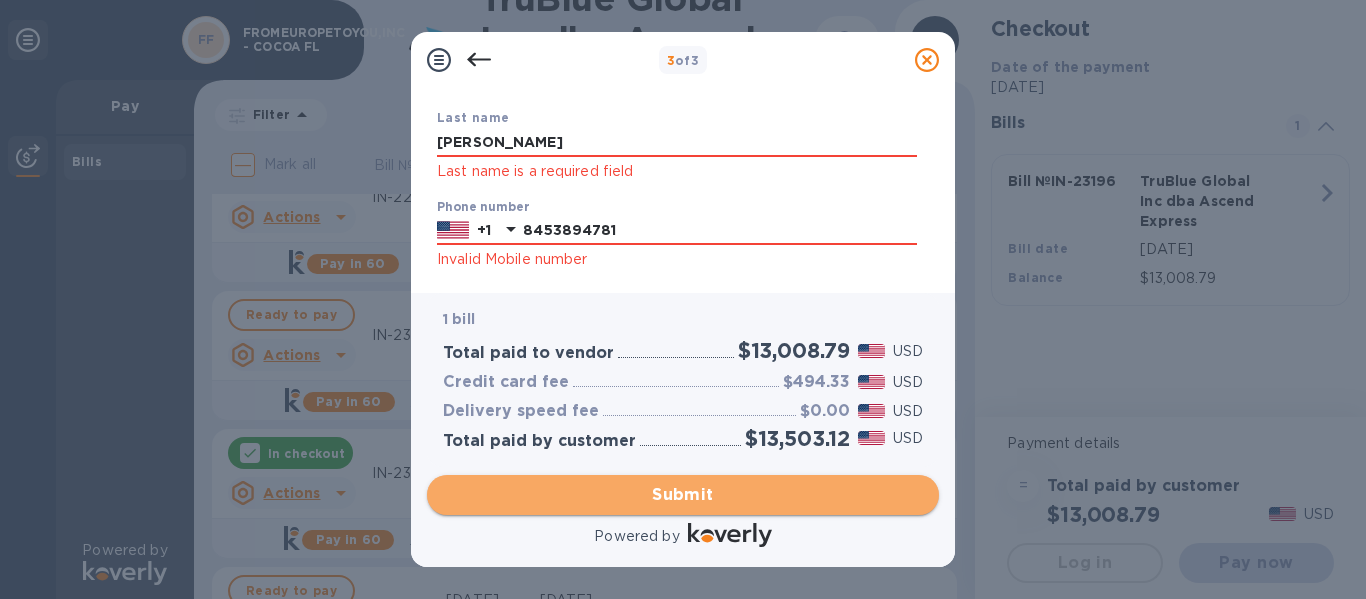 click on "Submit" at bounding box center (683, 495) 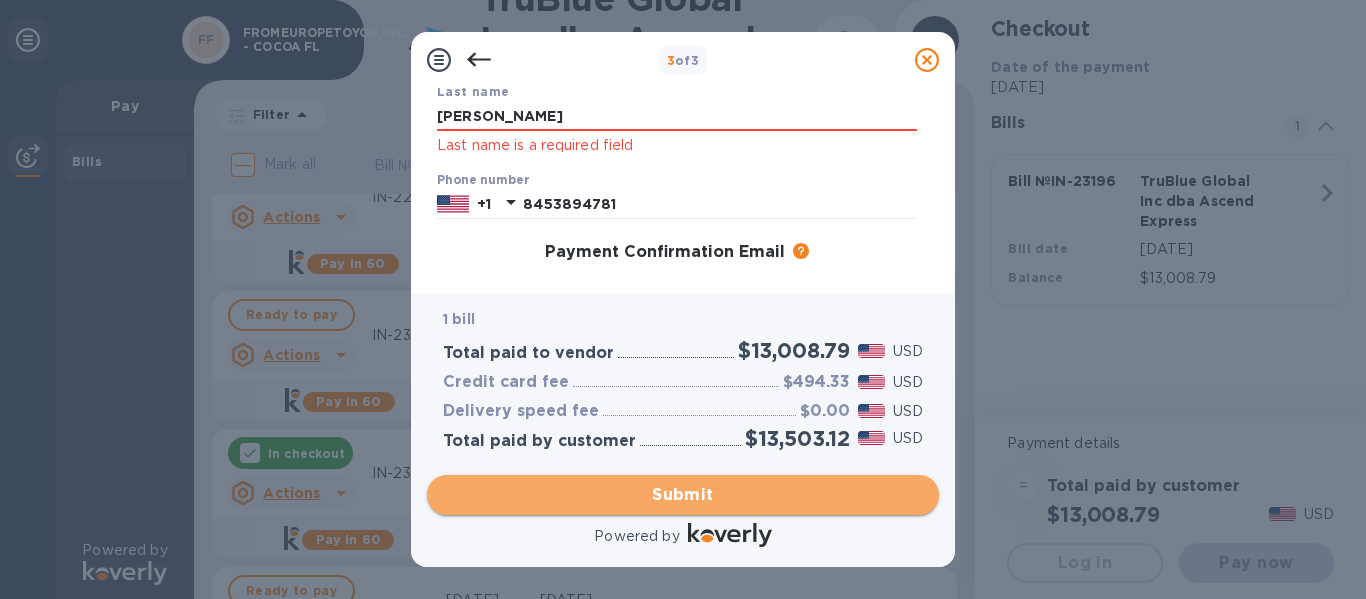 click on "Submit" at bounding box center [683, 495] 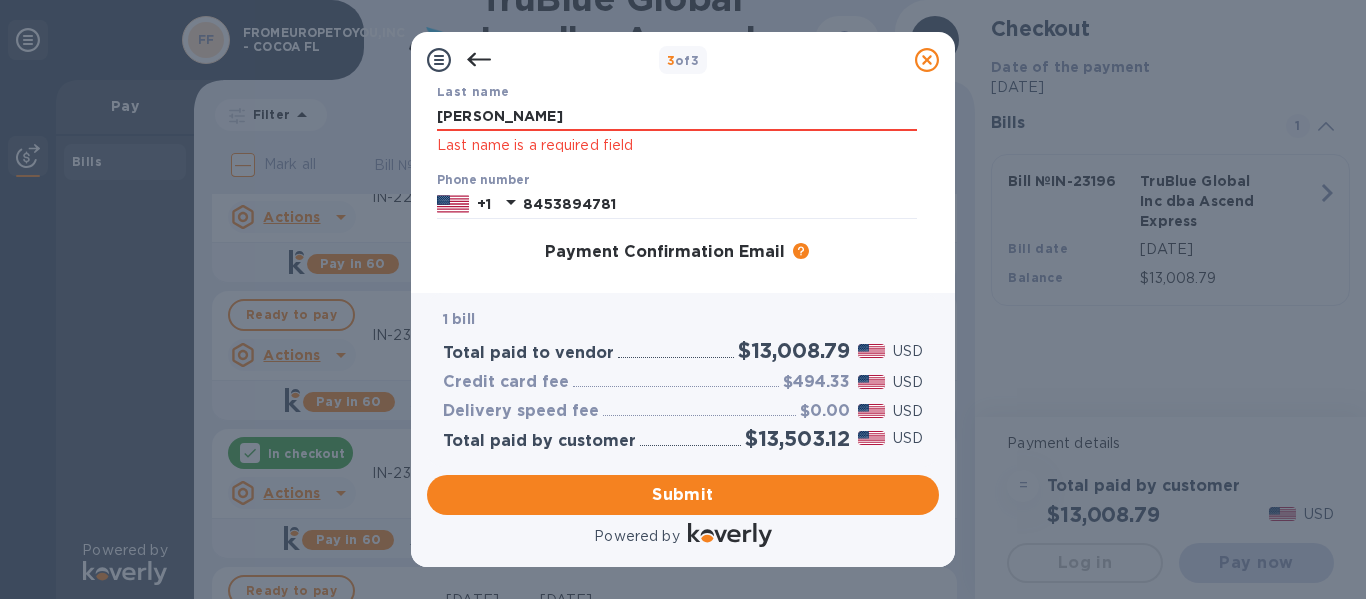 drag, startPoint x: 927, startPoint y: 192, endPoint x: 931, endPoint y: 171, distance: 21.377558 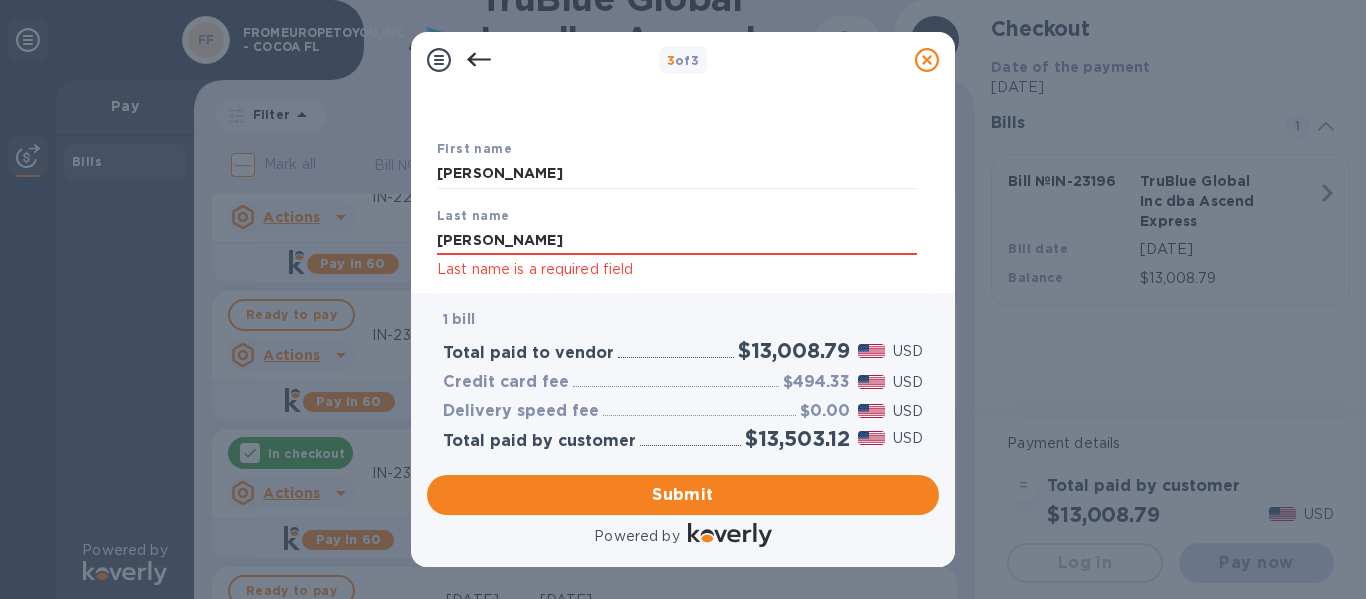scroll, scrollTop: 95, scrollLeft: 0, axis: vertical 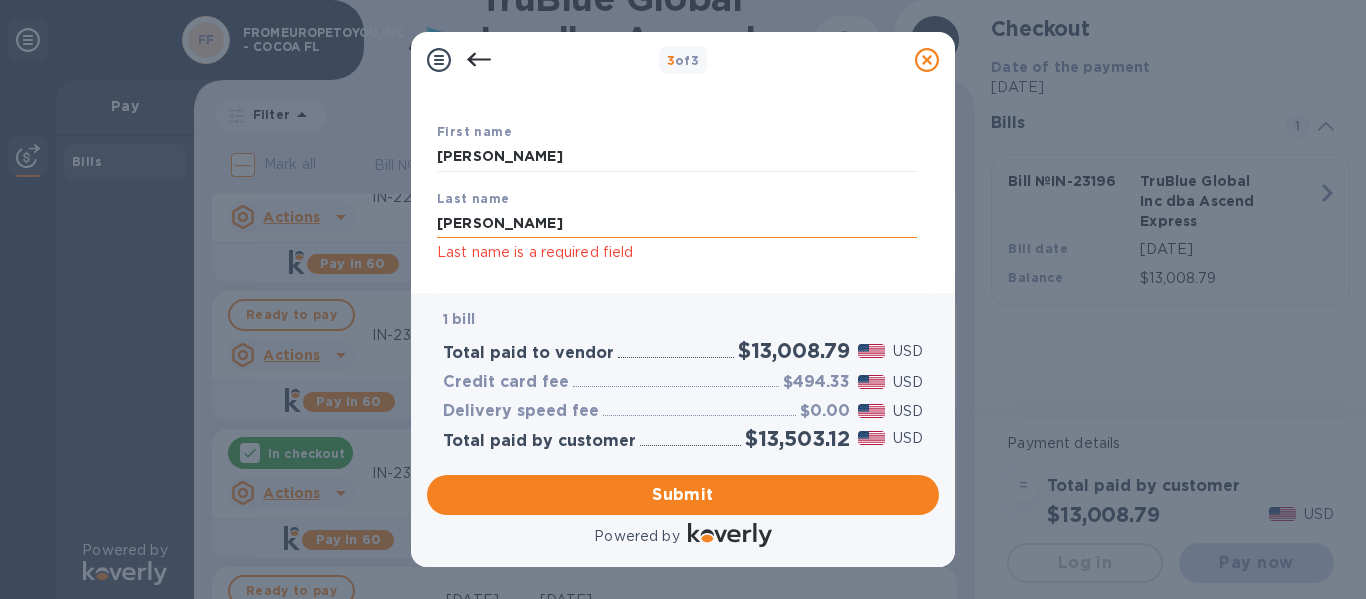 click on "[PERSON_NAME]" at bounding box center [677, 223] 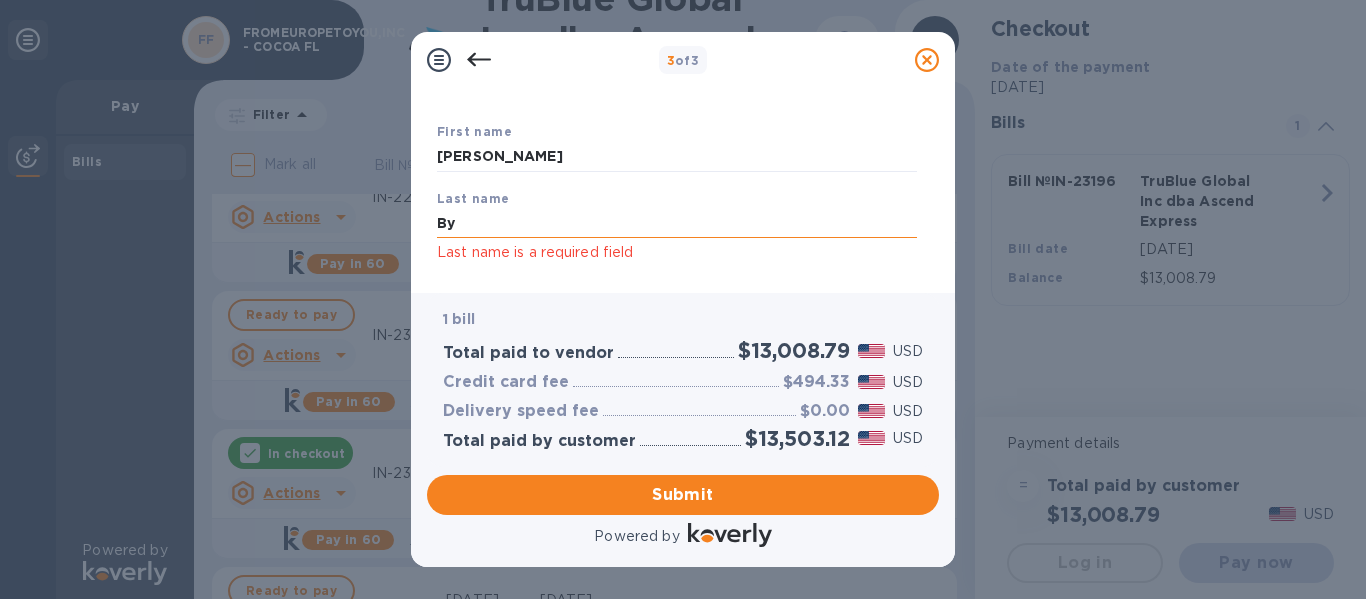 type on "y" 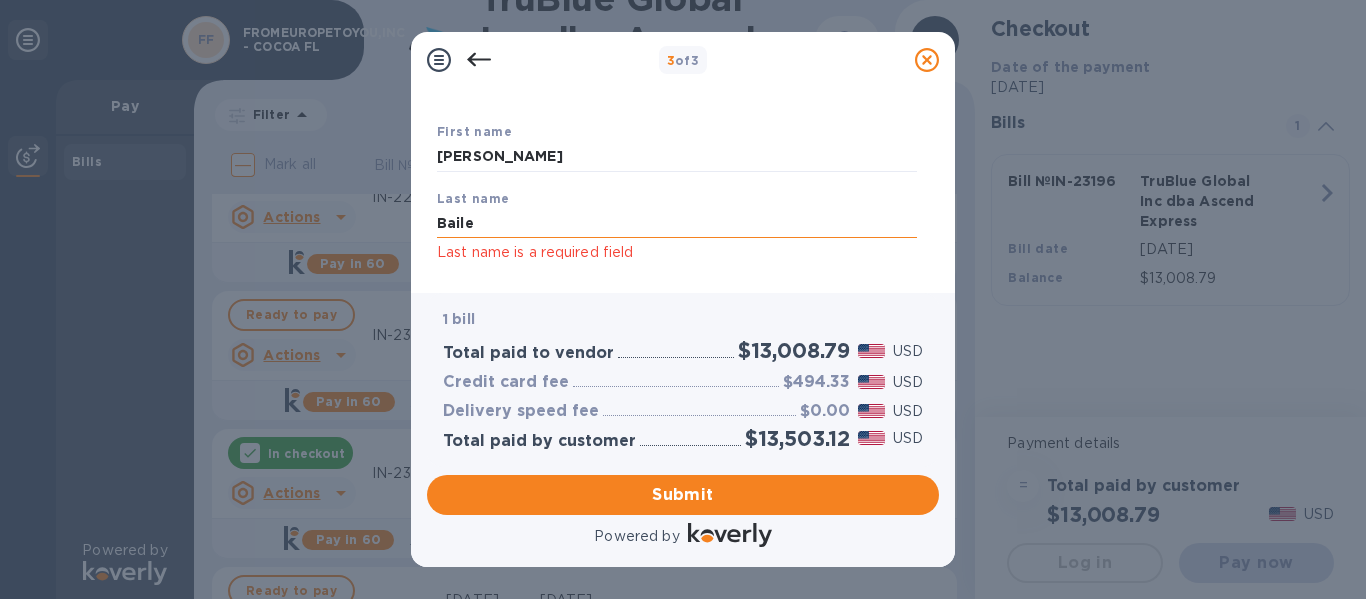 type on "[PERSON_NAME]" 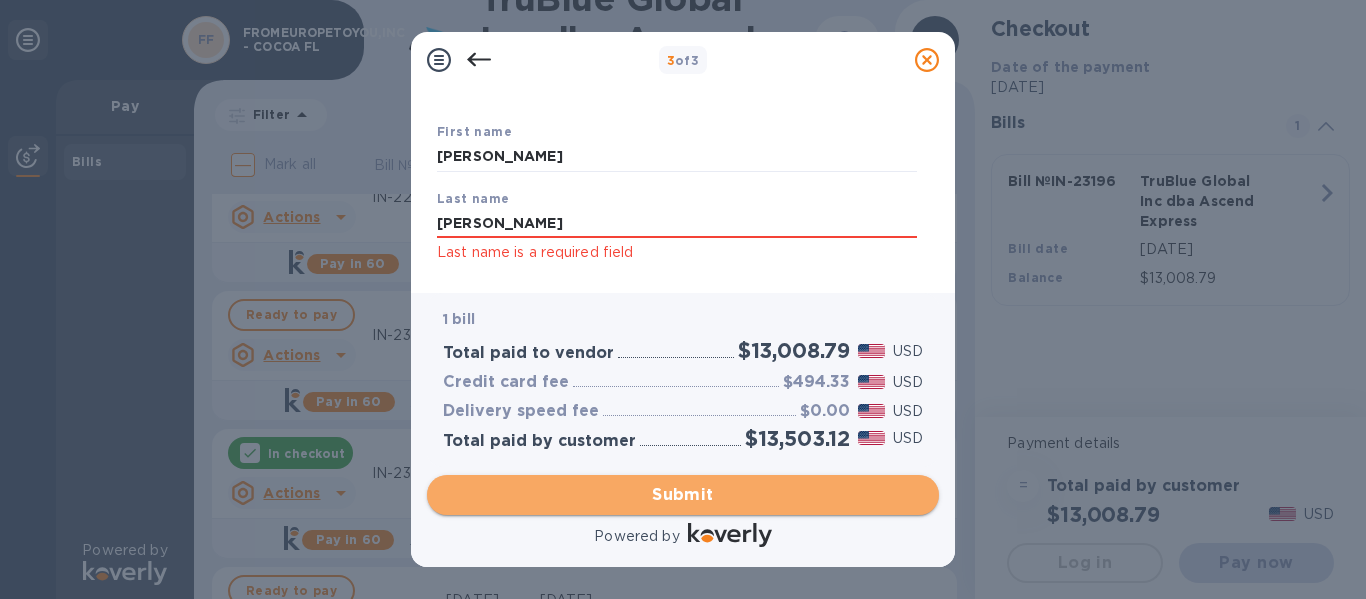 click on "Submit" at bounding box center (683, 495) 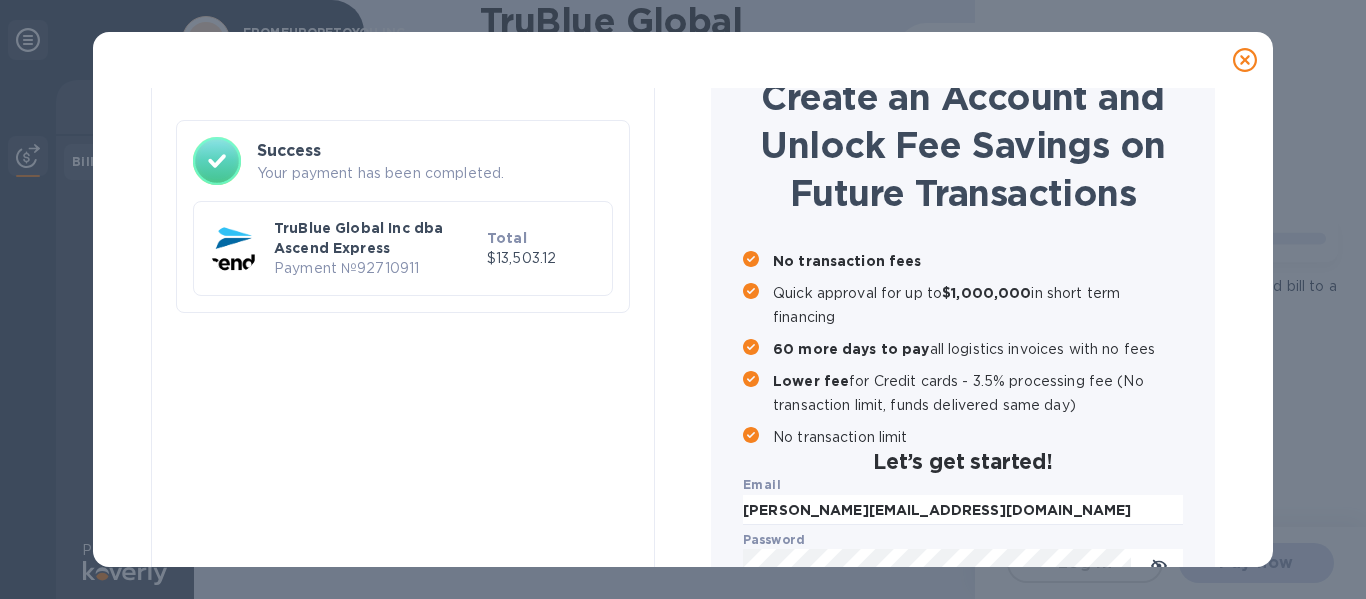 scroll, scrollTop: 0, scrollLeft: 0, axis: both 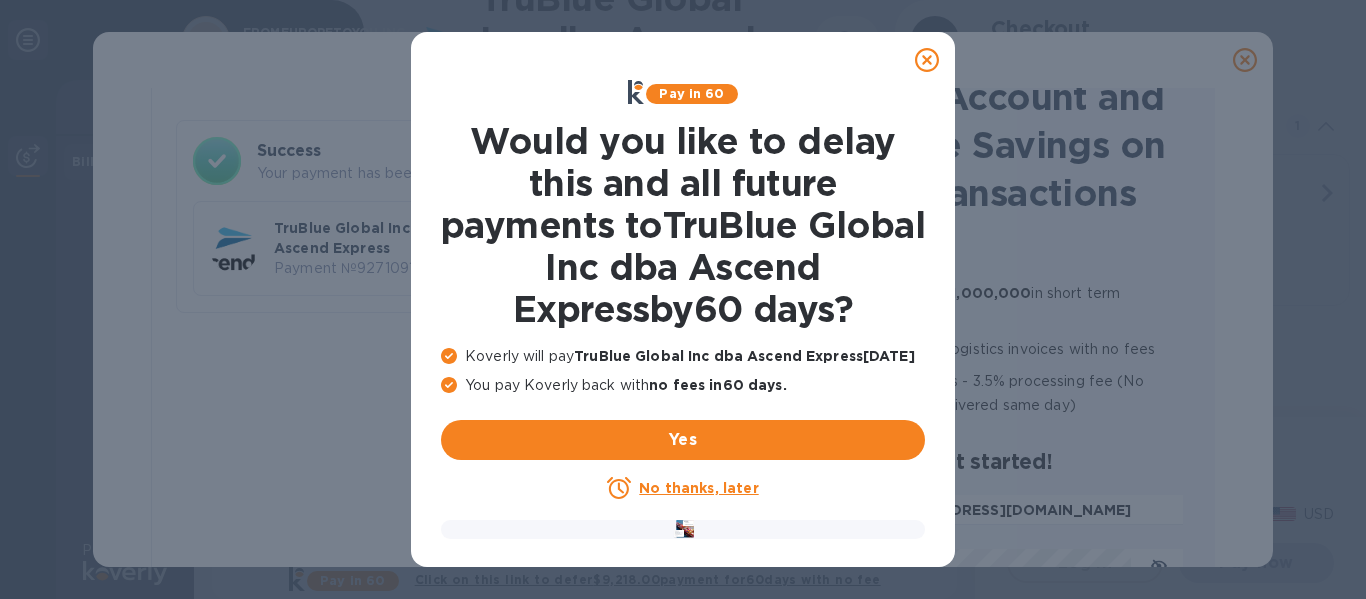click 